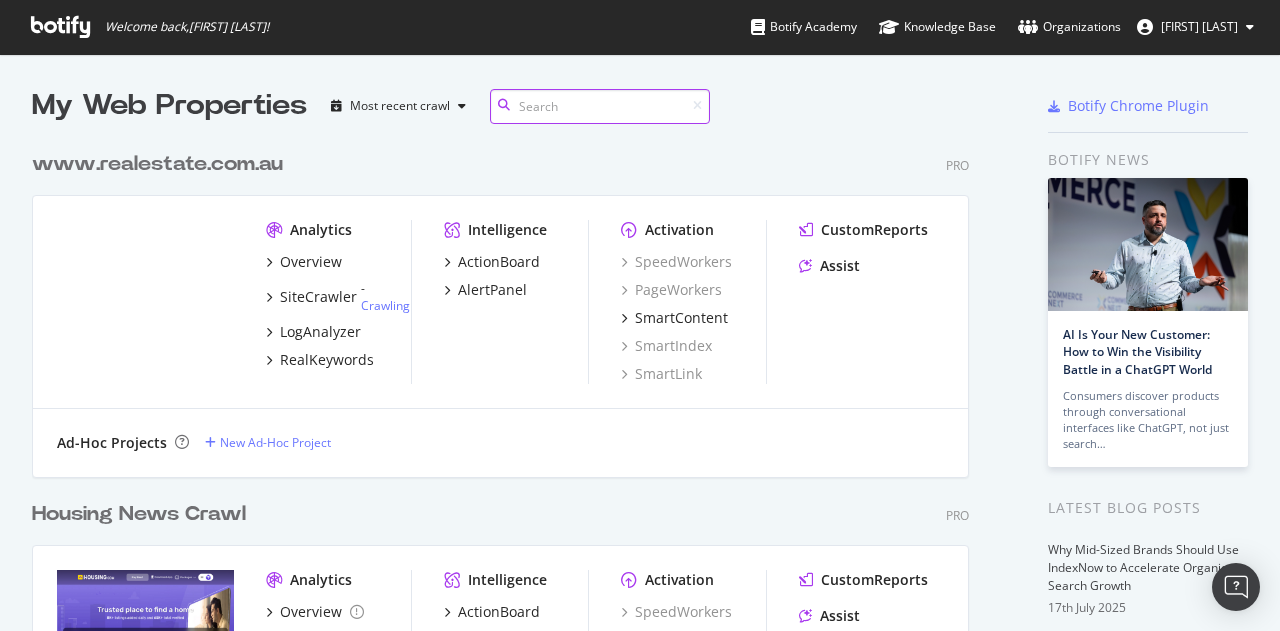 scroll, scrollTop: 0, scrollLeft: 0, axis: both 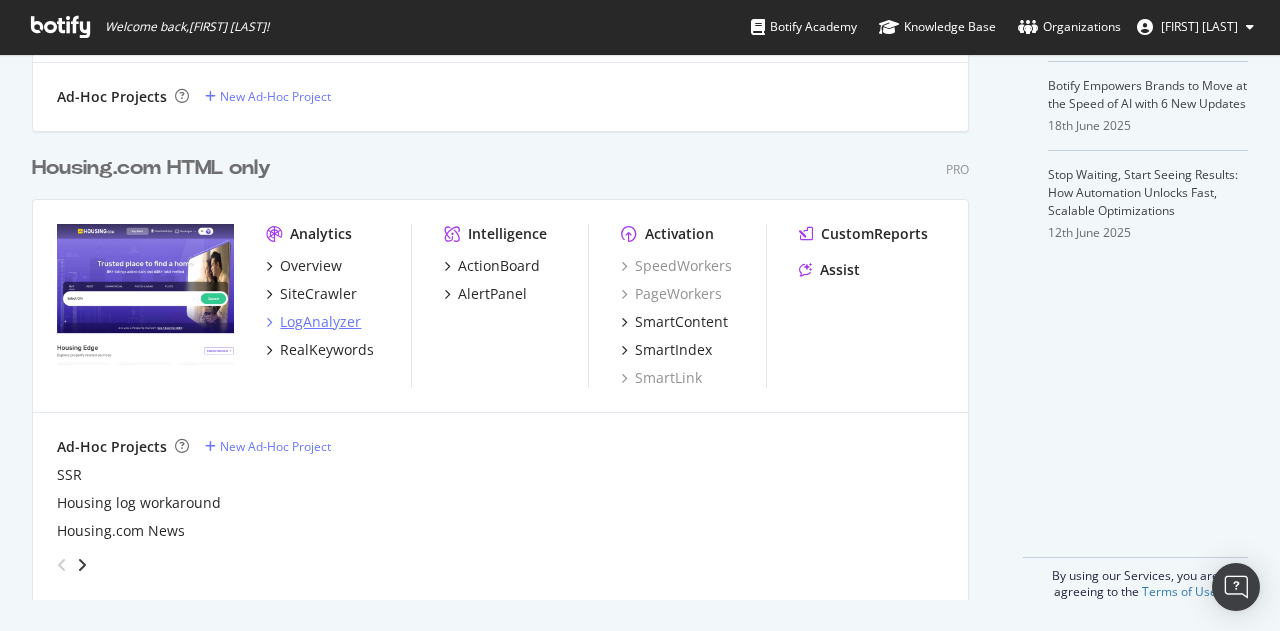 click on "LogAnalyzer" at bounding box center (320, 322) 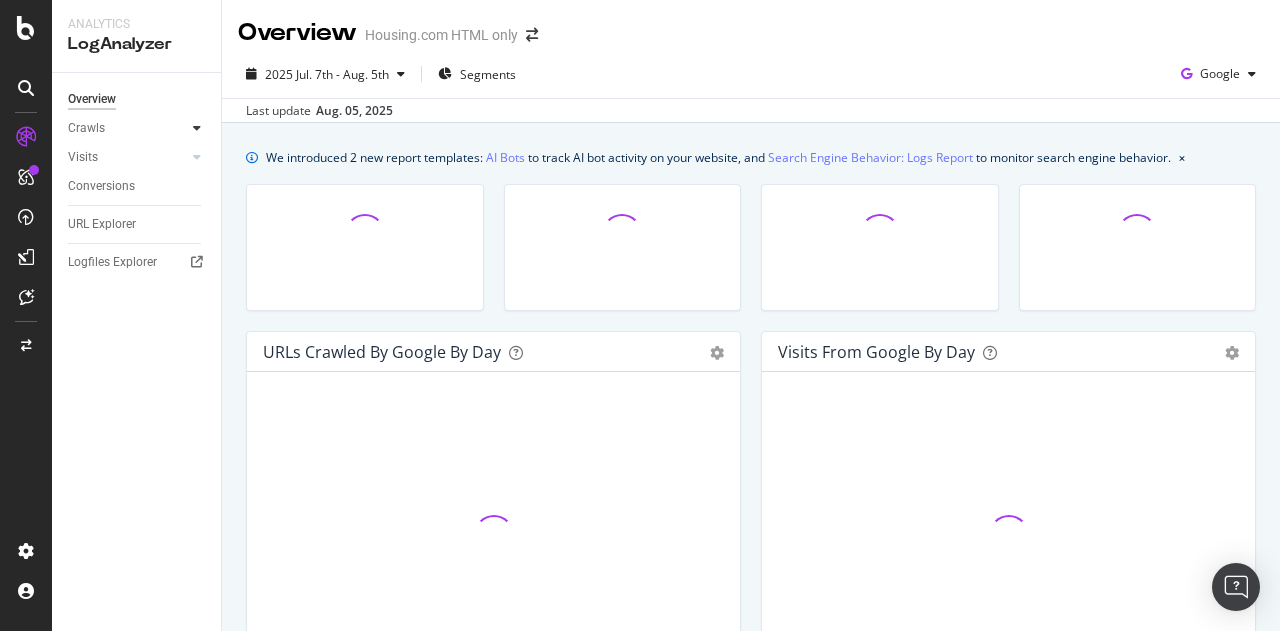 click at bounding box center [197, 128] 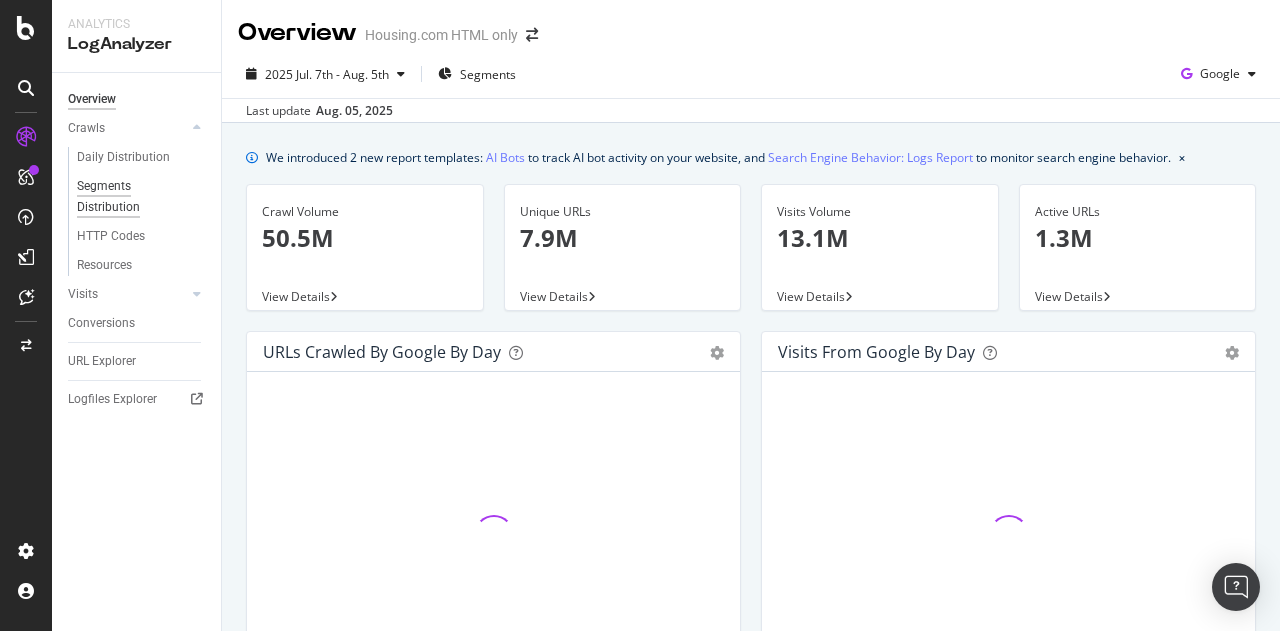 click on "Segments Distribution" at bounding box center [132, 197] 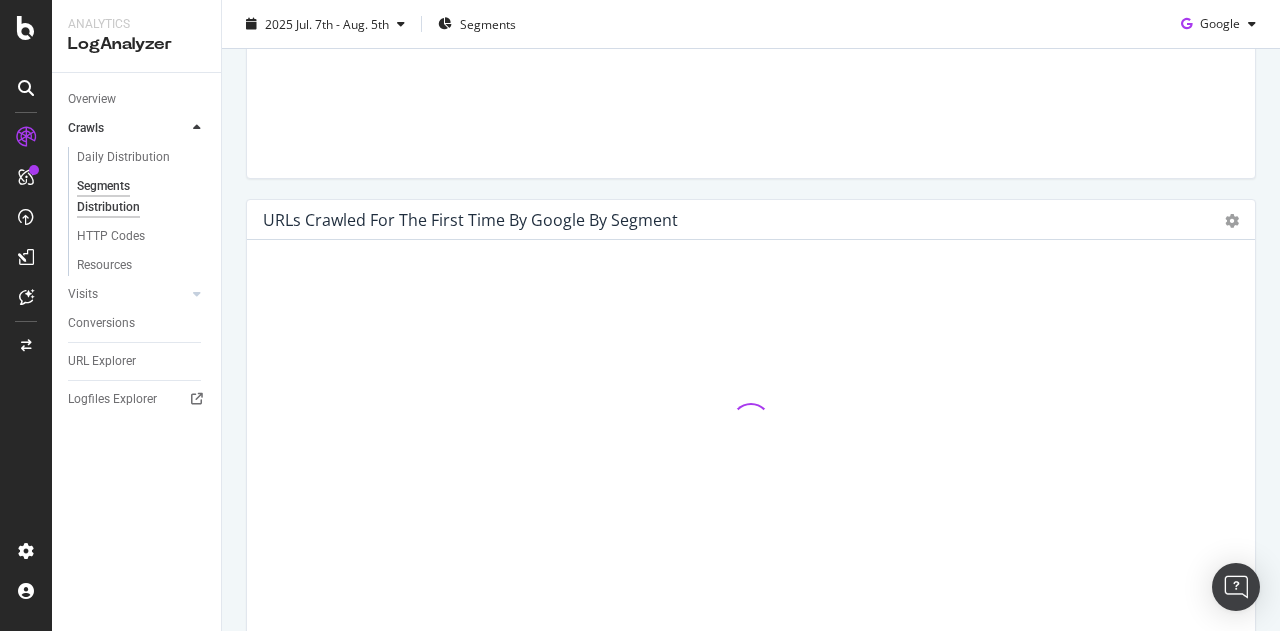 scroll, scrollTop: 408, scrollLeft: 0, axis: vertical 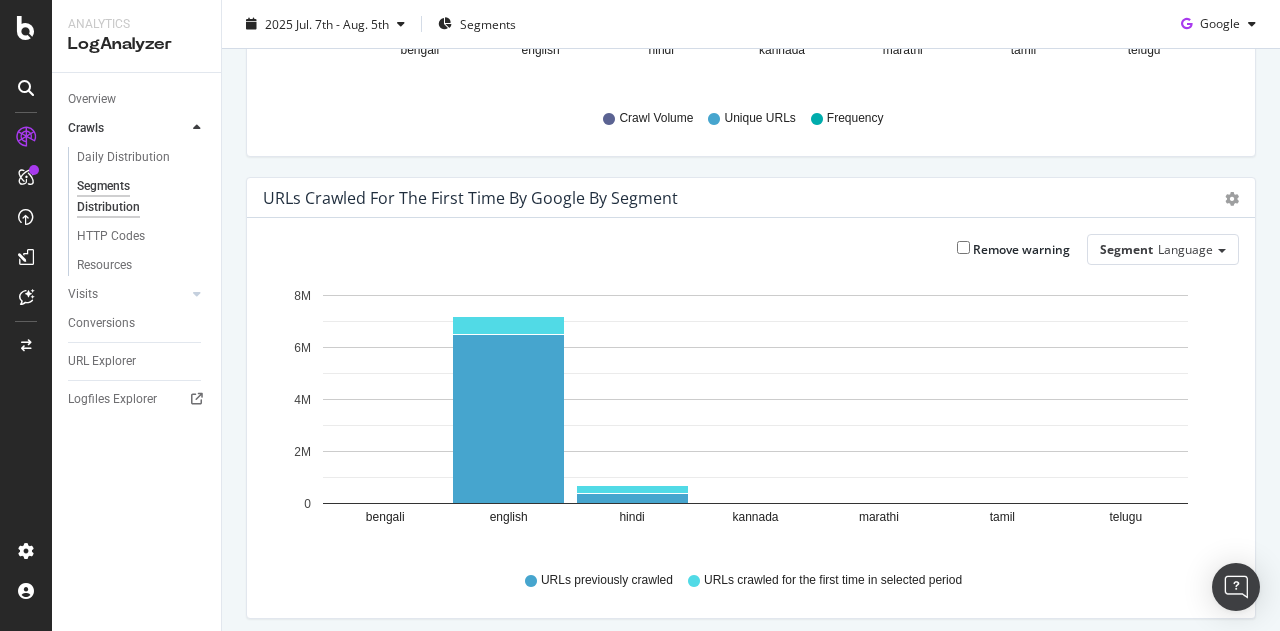 click on "Unique URLs Crawled vs Crawl Volume by google by Segment Chart (by Value) Table Segment Language Hold CTRL while clicking to filter the report. bengali english hindi kannada marathi tamil telugu 0 10M 20M 30M 40M 50M 0 2 4 6 8 Segment Unique URLs Crawl Volume Frequency bengali 6,105 6,985 1.144 english 7,198,133 49,273,657 6.845 hindi 694,932 1,189,919 1.712 kannada 3,967 4,256 1.073 marathi 5,351 5,998 1.121 tamil 5,022 5,550 1.105 telugu 4,655 5,105 1.097 8 Crawl Volume Unique URLs Frequency" at bounding box center [751, -54] 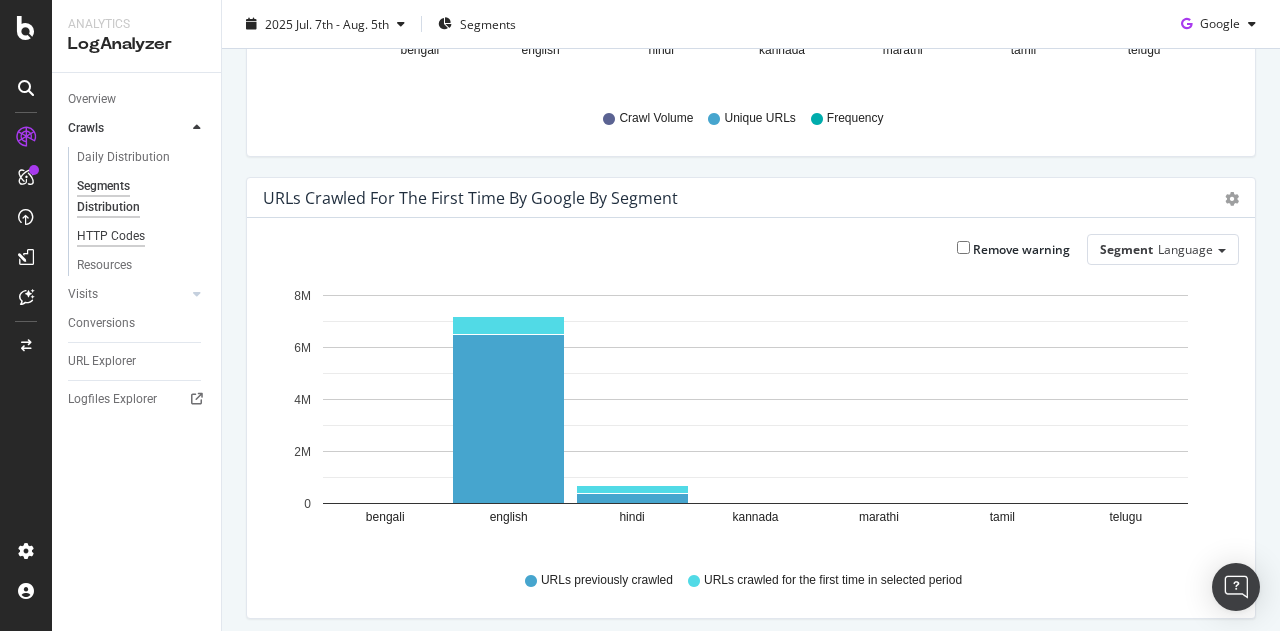 click on "HTTP Codes" at bounding box center [111, 236] 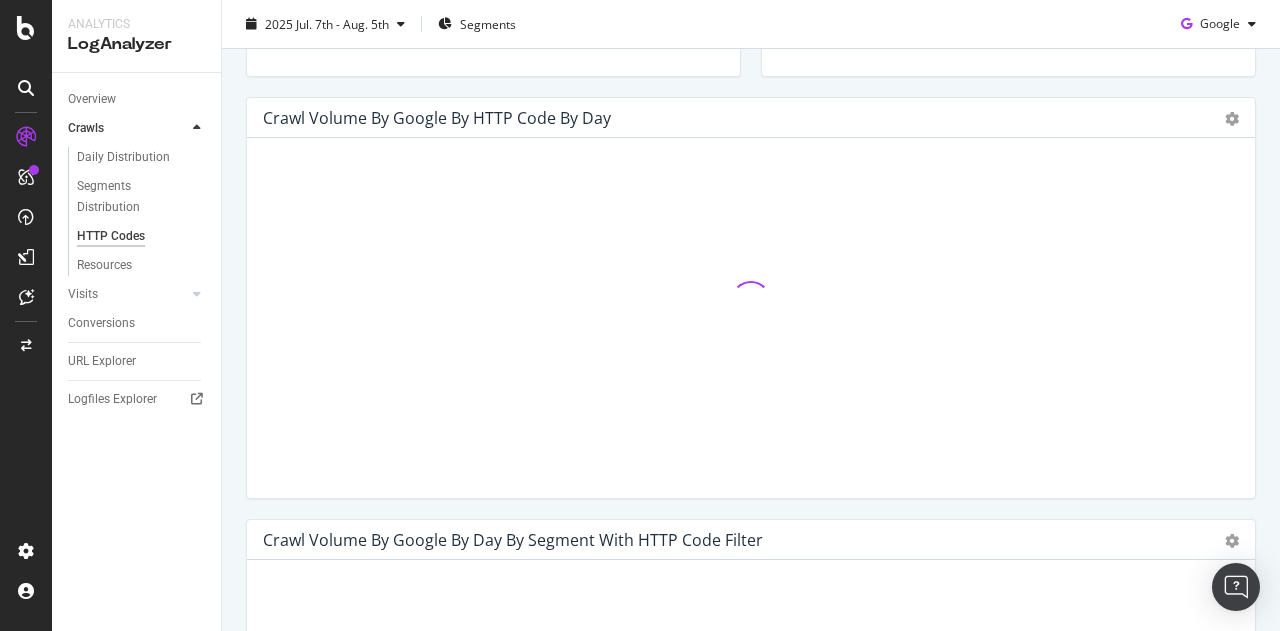 scroll, scrollTop: 596, scrollLeft: 0, axis: vertical 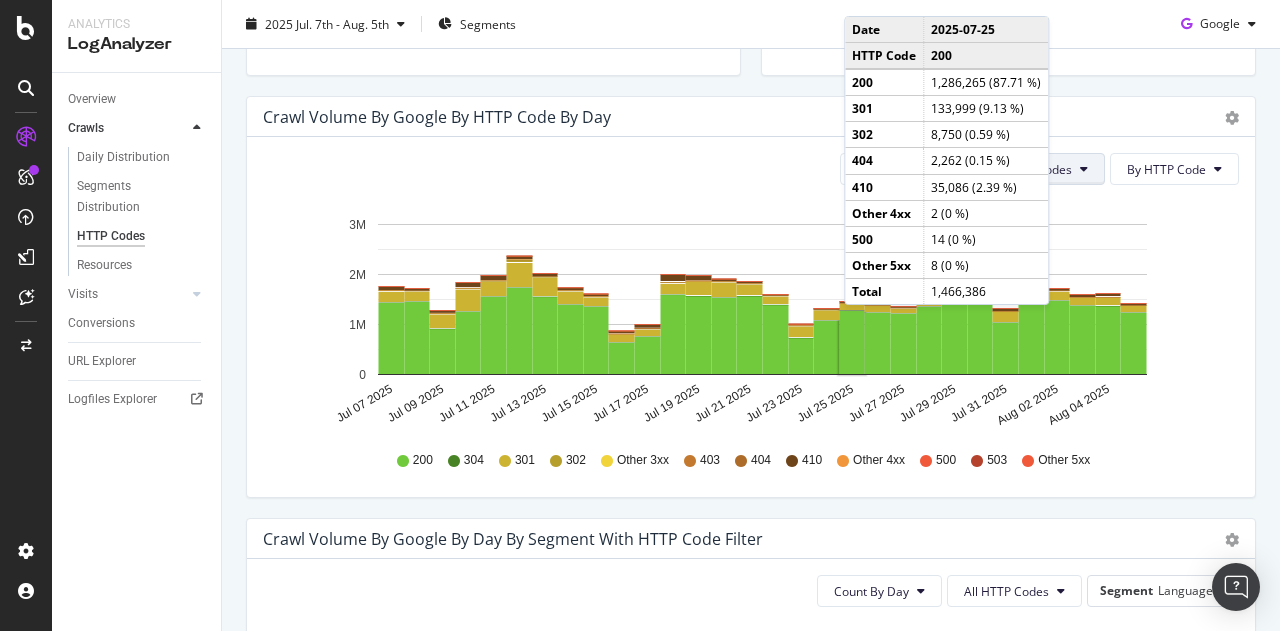 click on "All HTTP Codes" at bounding box center [1037, 169] 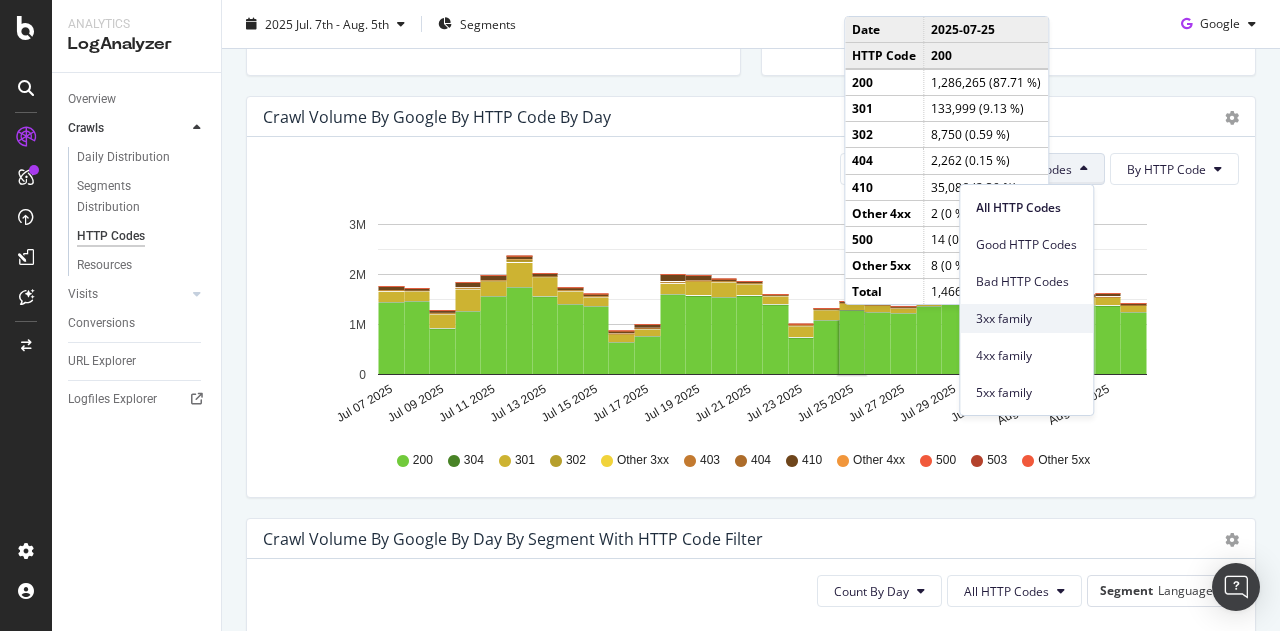 click on "3xx family" at bounding box center [1026, 318] 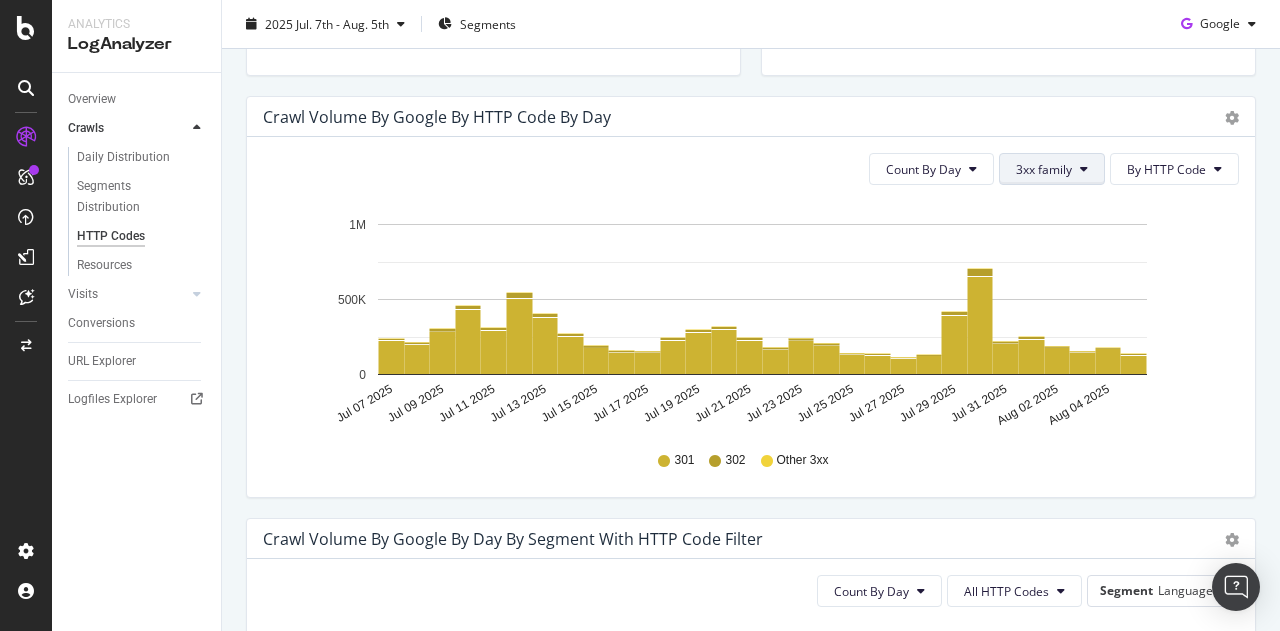 click on "3xx family" at bounding box center [1044, 169] 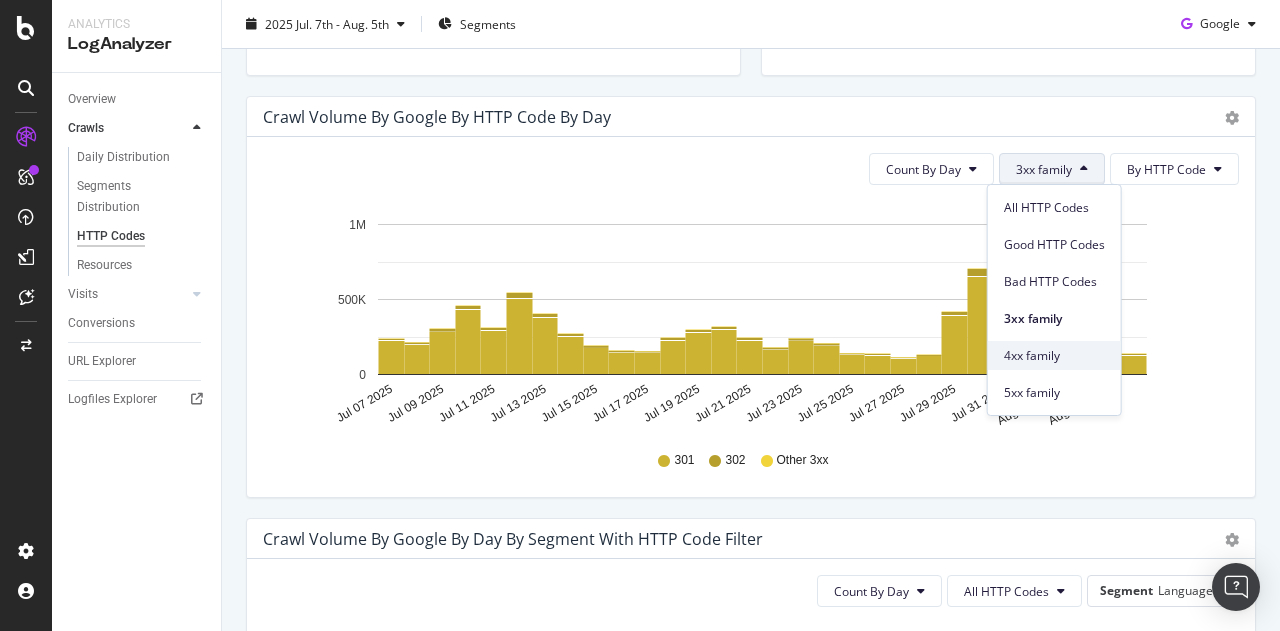 click on "4xx family" at bounding box center (1054, 355) 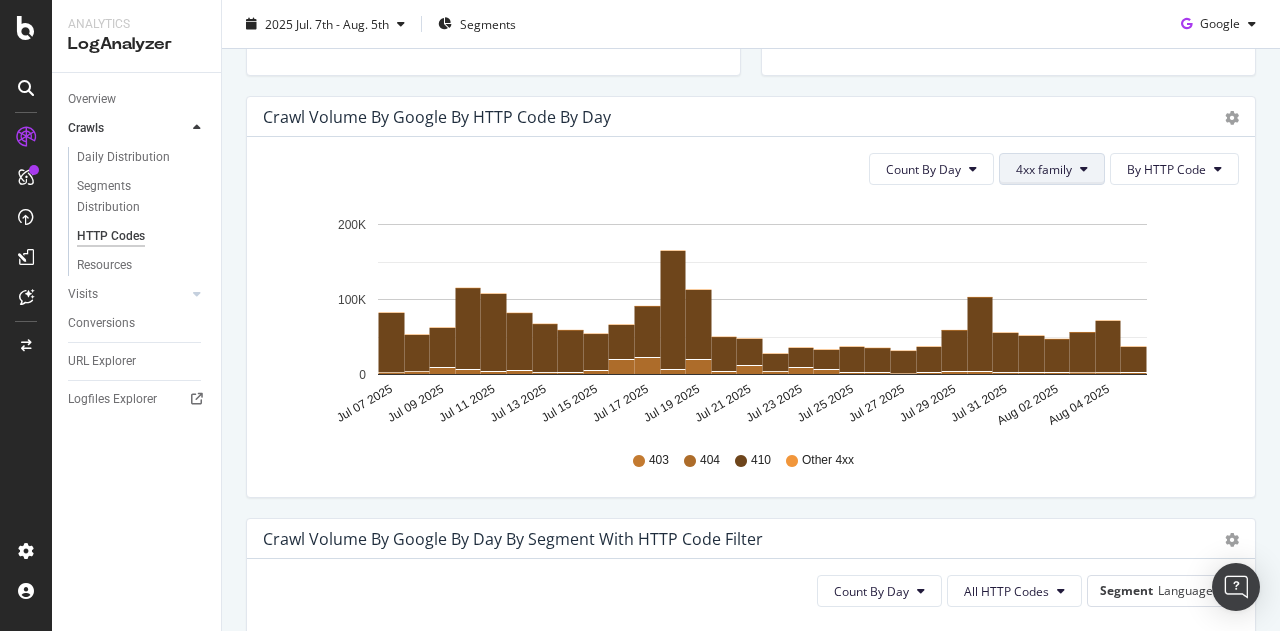 click on "4xx family" at bounding box center [1052, 169] 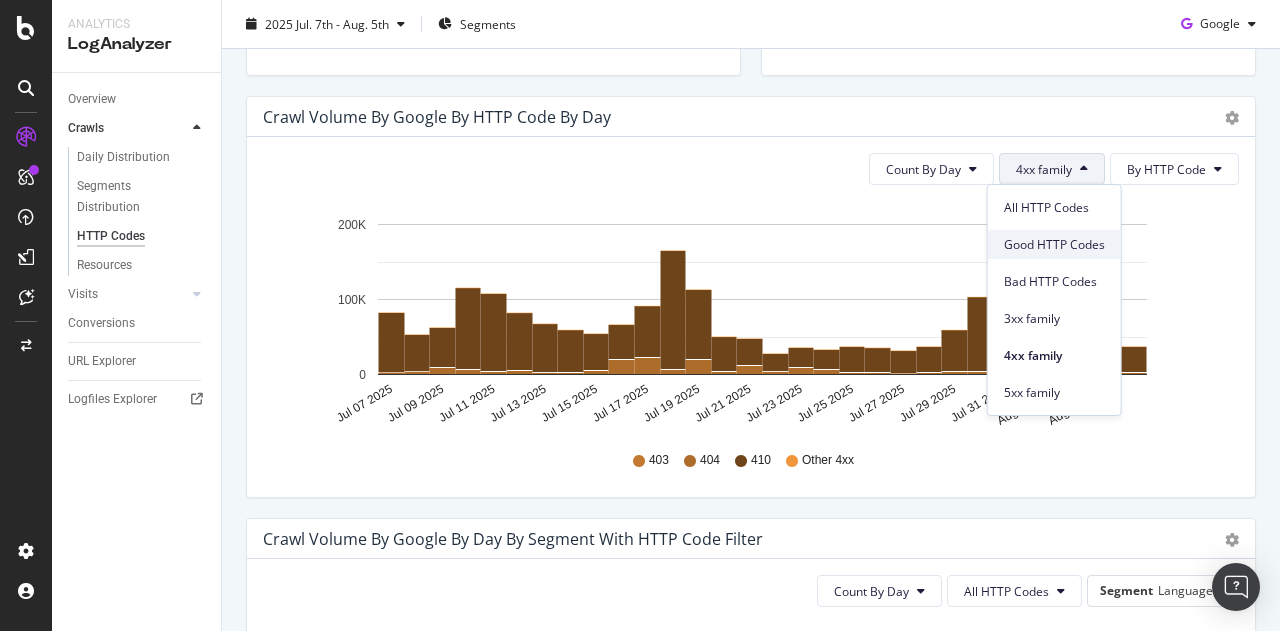 click on "Good HTTP Codes" at bounding box center (1054, 245) 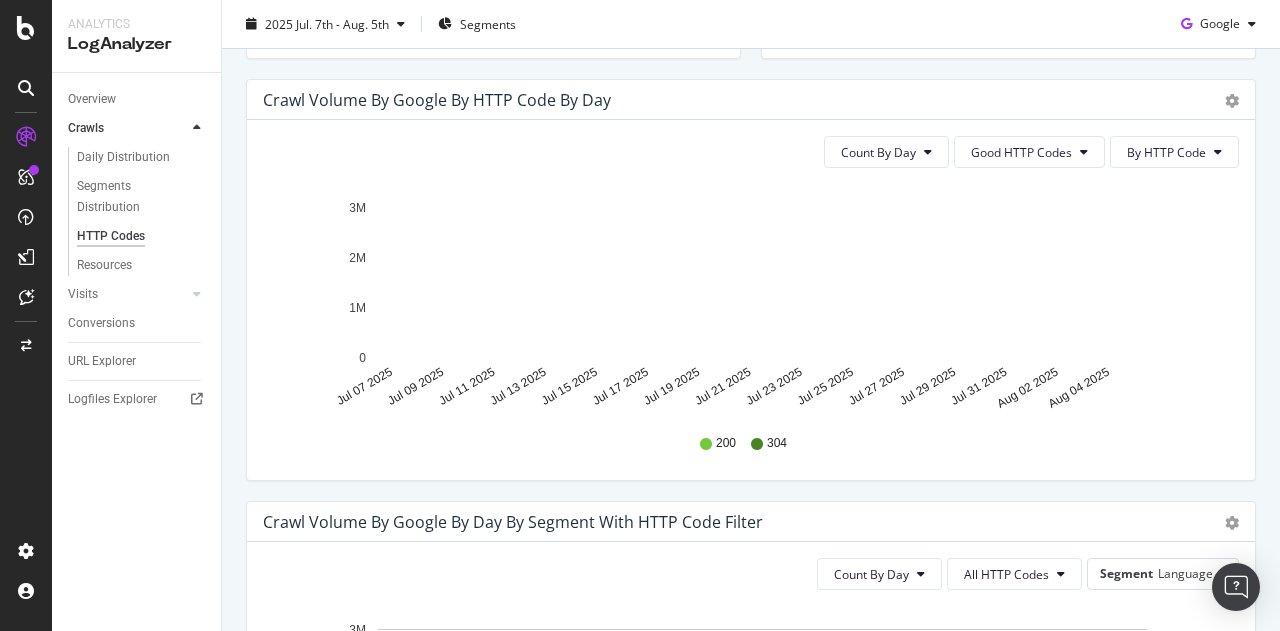 scroll, scrollTop: 600, scrollLeft: 0, axis: vertical 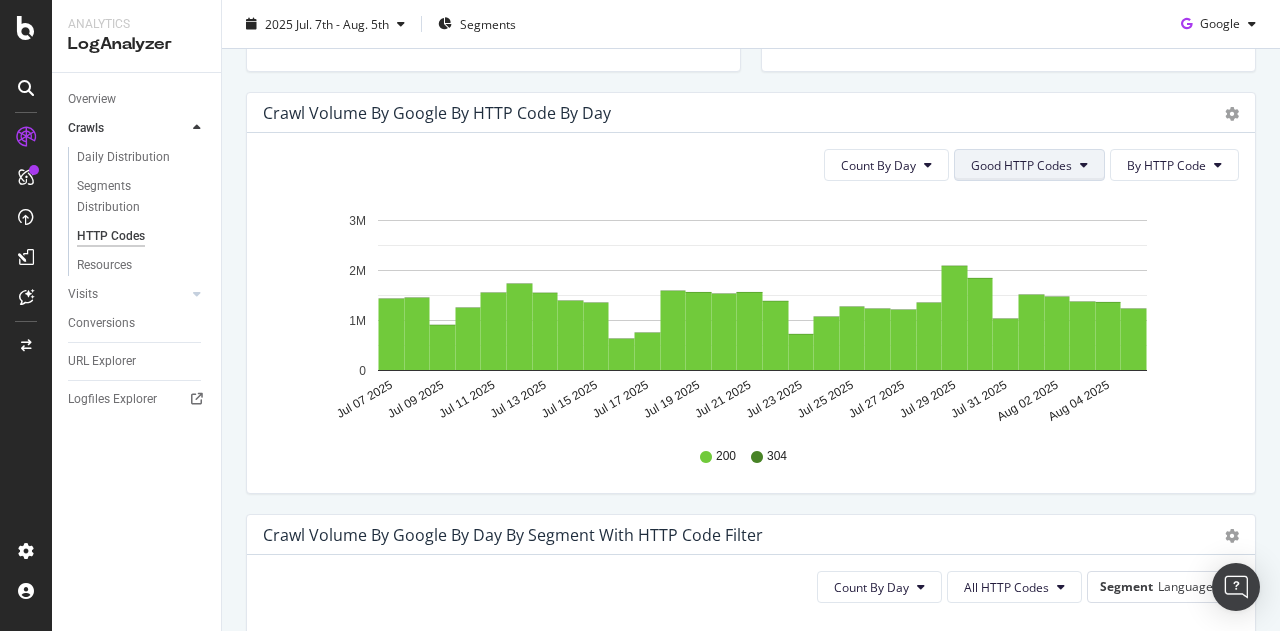 click on "Good HTTP Codes" at bounding box center [1029, 165] 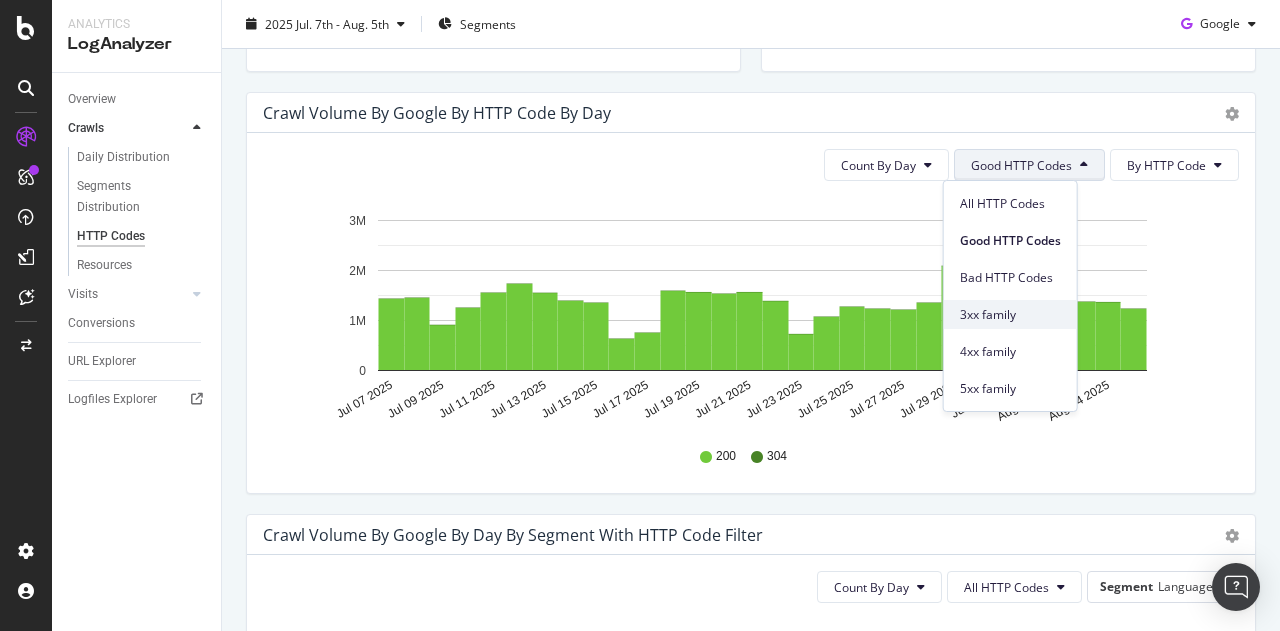 click on "3xx family" at bounding box center (1010, 315) 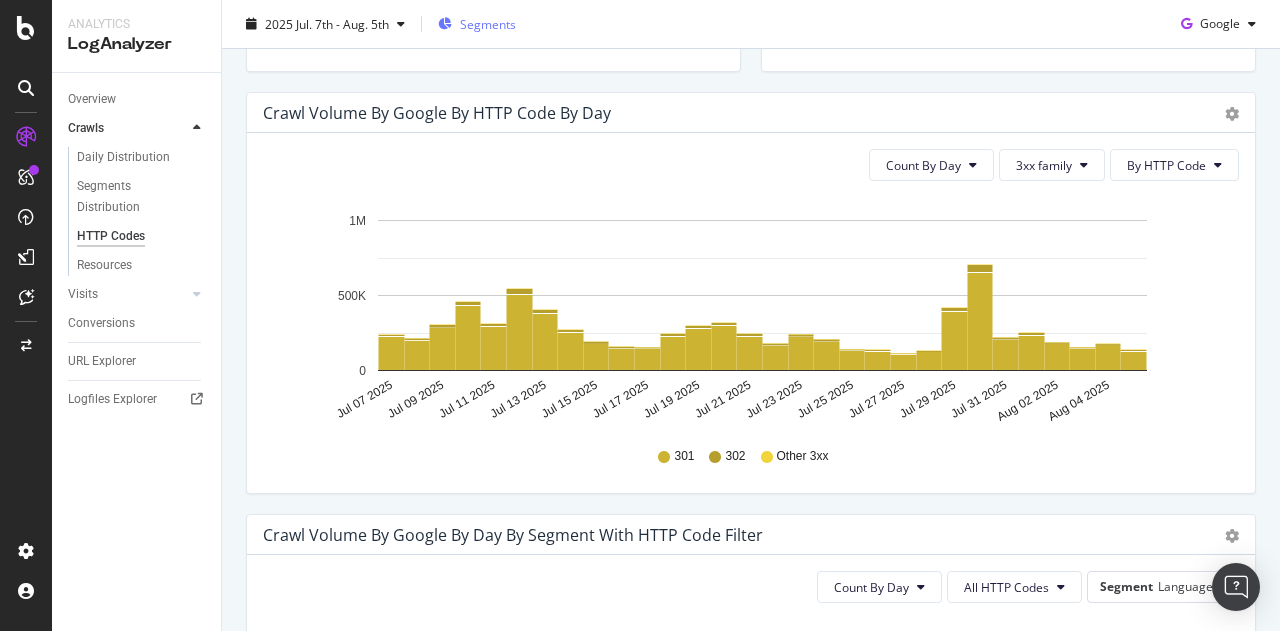 click on "Segments" at bounding box center (477, 24) 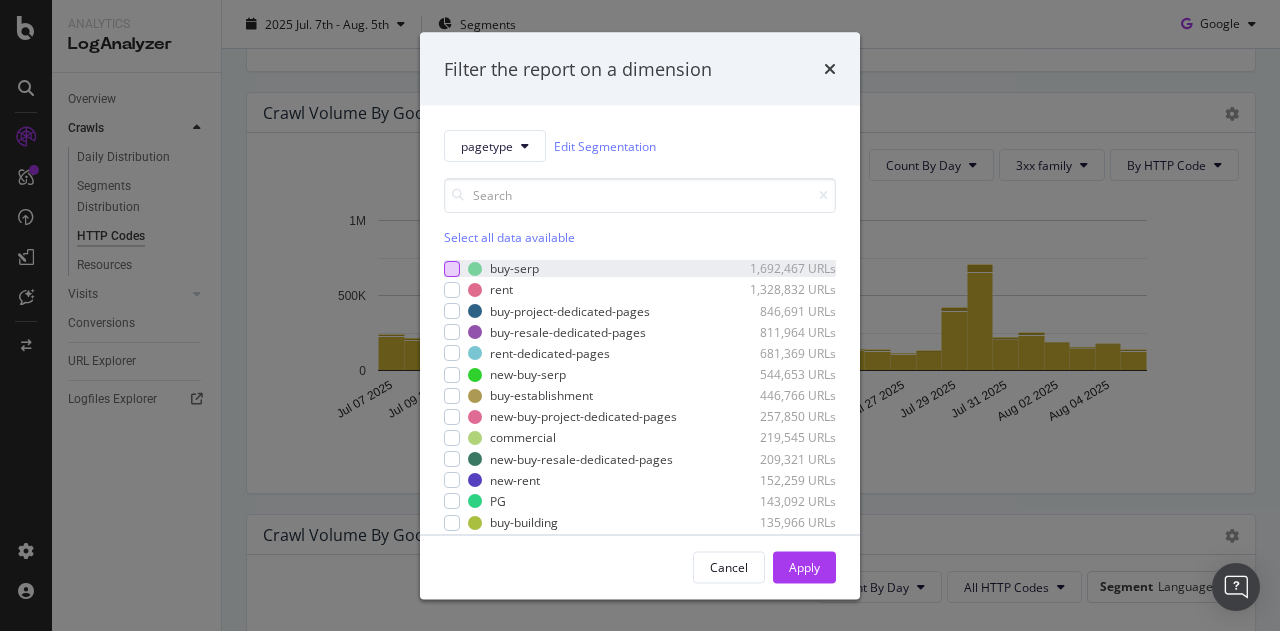 click at bounding box center (452, 268) 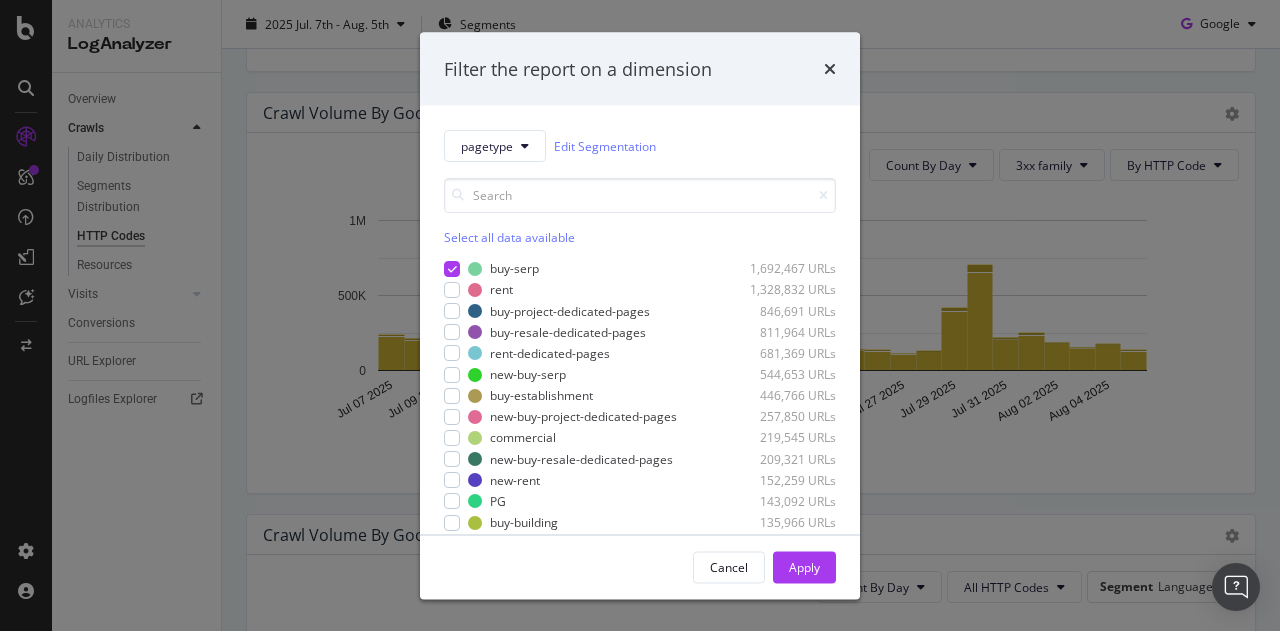 click on "buy-serp 1,692,467   URLs rent 1,328,832   URLs buy-project-dedicated-pages 846,691   URLs buy-resale-dedicated-pages 811,964   URLs rent-dedicated-pages 681,369   URLs new-buy-serp 544,653   URLs buy-establishment 446,766   URLs new-buy-project-dedicated-pages 257,850   URLs commercial 219,545   URLs new-buy-resale-dedicated-pages 209,321   URLs new-rent 152,259   URLs PG 143,092   URLs buy-building 135,966   URLs overview 125,750   URLs landmarks 107,404   URLs news 105,993   URLs rent-establishment 101,351   URLs new-buy-builders 99,579   URLs price-trends 77,515   URLs unknown 58,112   URLs rent-building-page 50,237   URLs pin-code 48,560   URLs builders 34,925   URLs new-buy-building 33,723   URLs buy-builders 30,209   URLs brokers 14,862   URLs new-buy 14,116   URLs buy-home-page 7,262   URLs ifsc-code 4,748   URLs calculators 3,586   URLs new-rent-dedicated-pages 3,132   URLs rent-home-page 2,518   URLs new-agent 2,508   URLs agent 1,451   URLs new-buy-home-page 617   URLs home-loans 601   URLs 354" at bounding box center (640, 442) 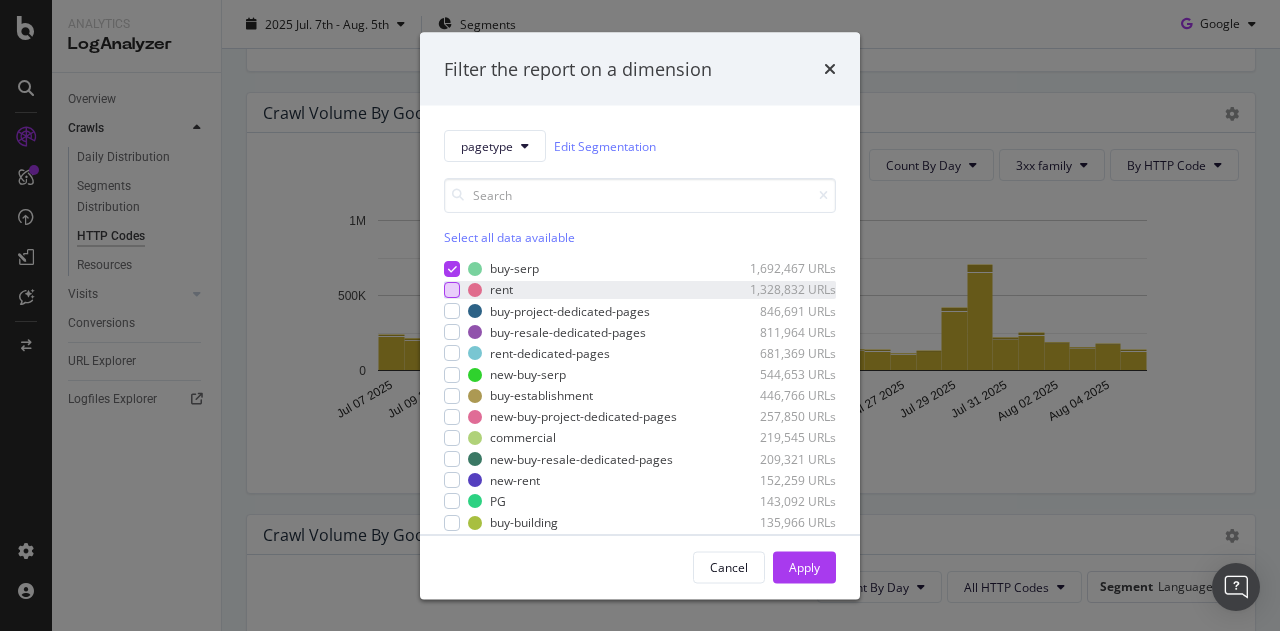 click at bounding box center (452, 290) 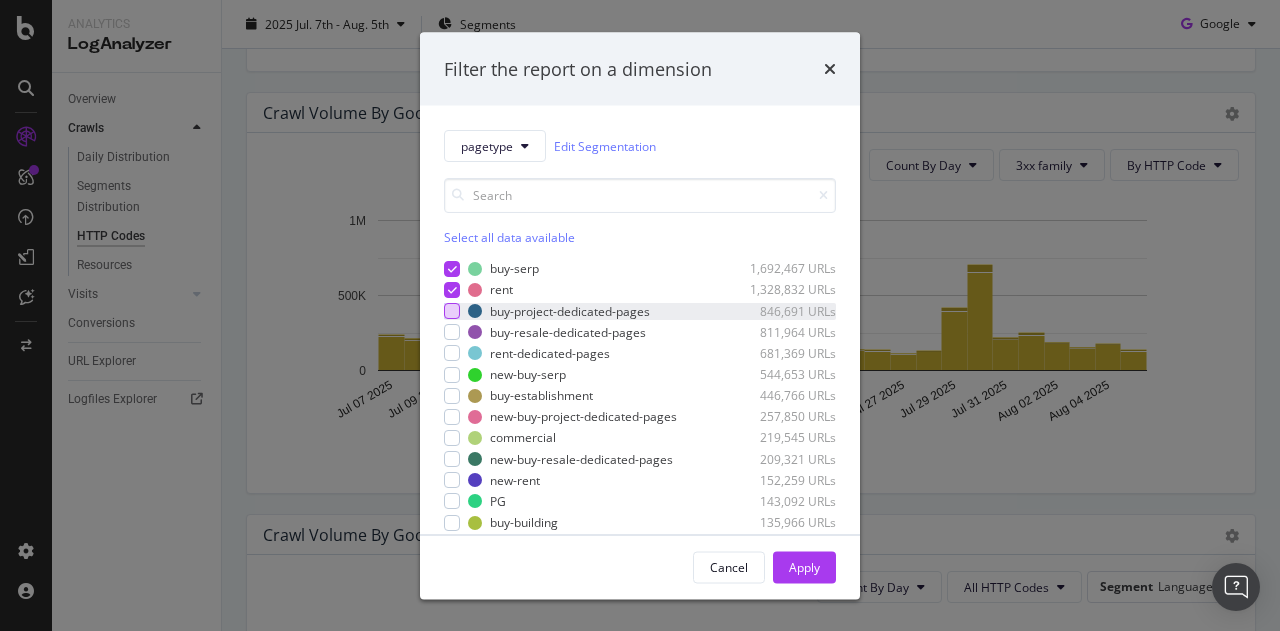 click at bounding box center [452, 311] 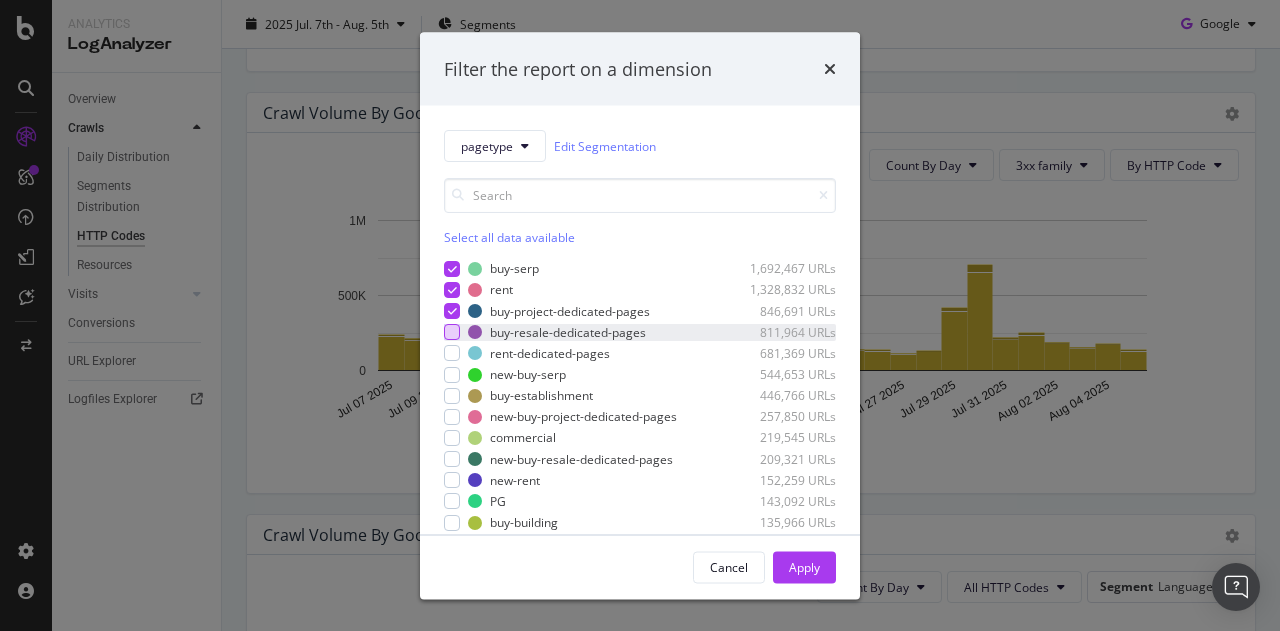 click at bounding box center [452, 332] 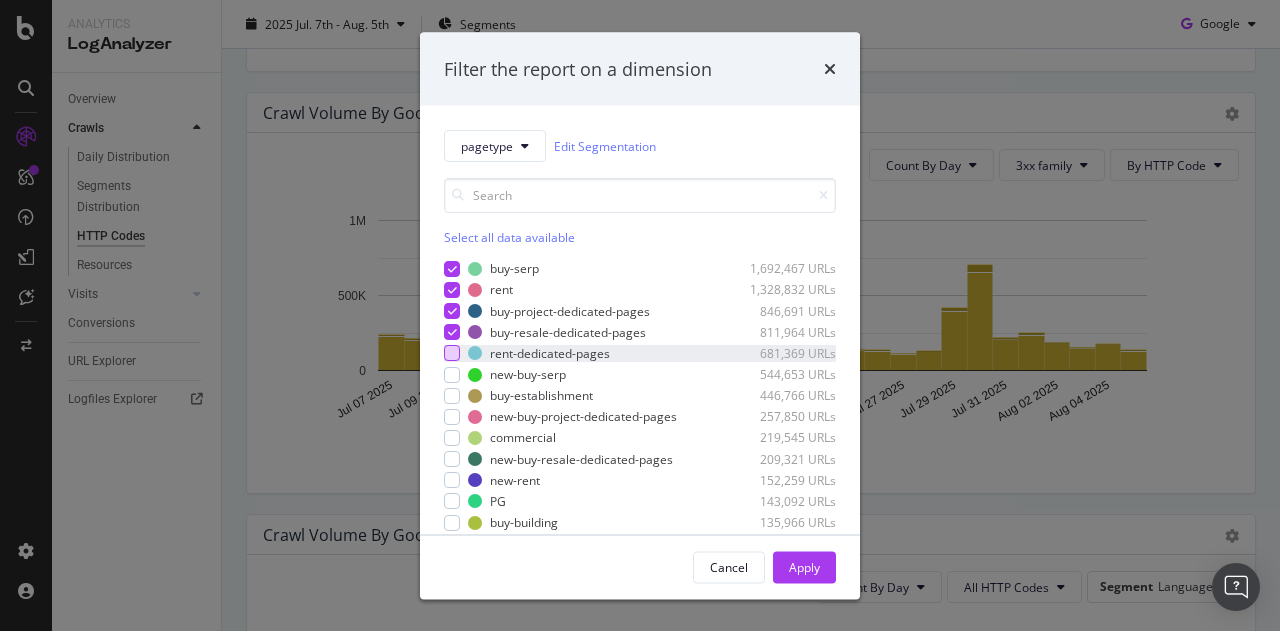 click at bounding box center [452, 353] 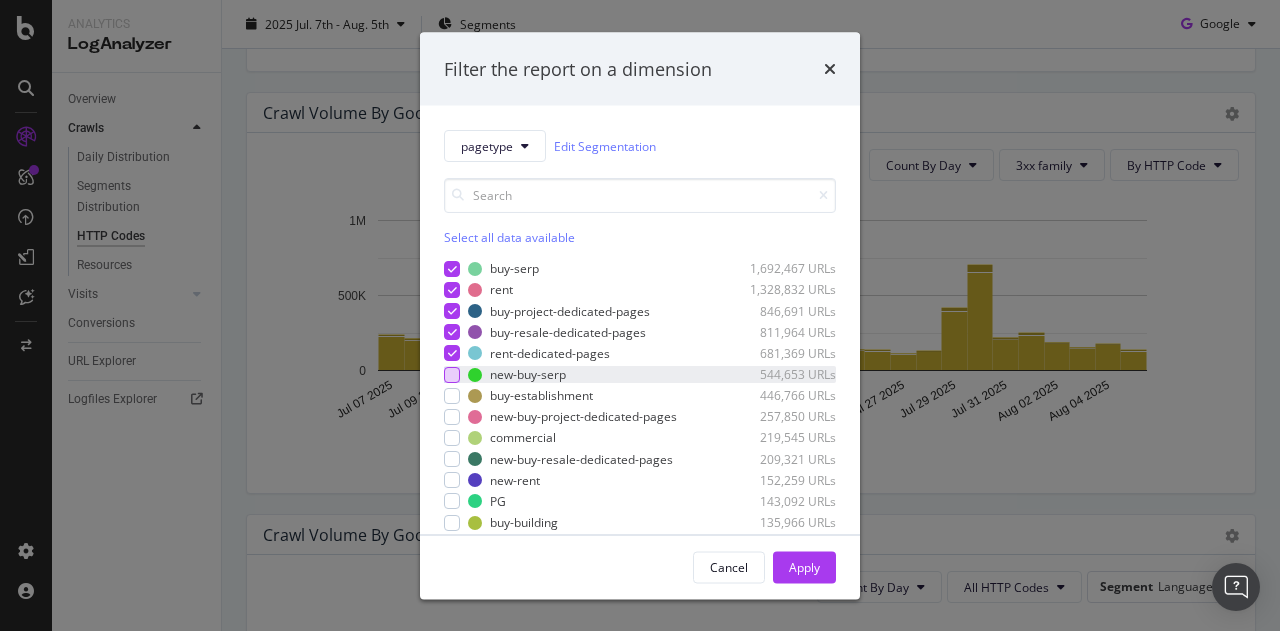 click at bounding box center [452, 374] 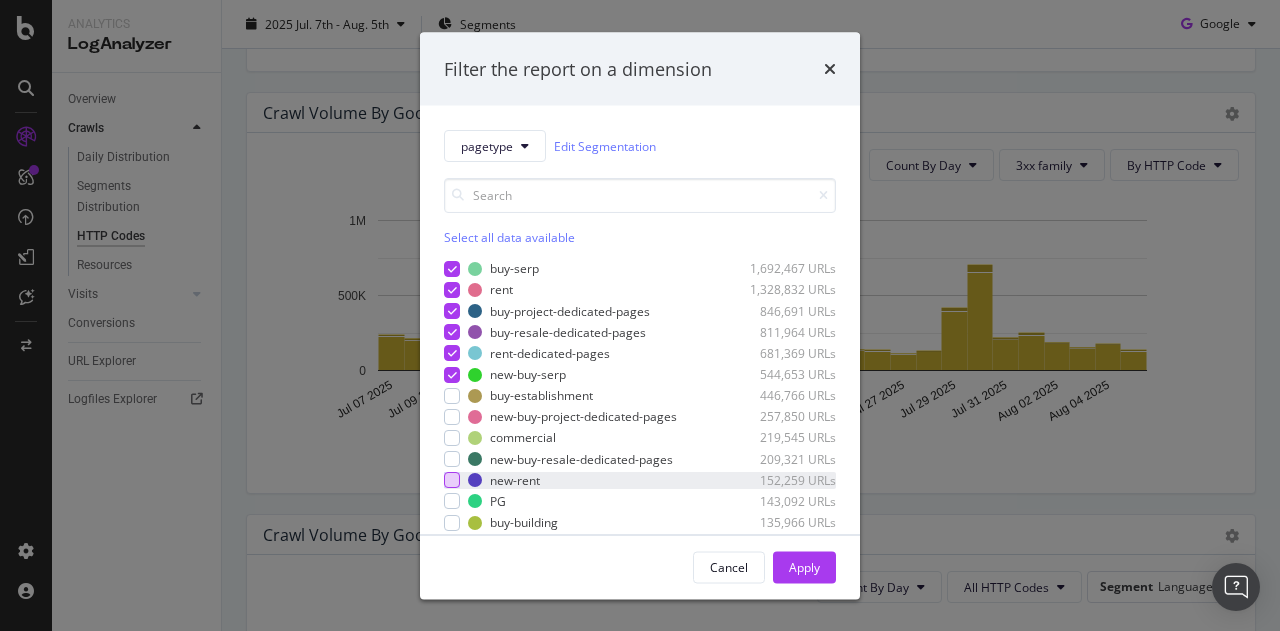 click at bounding box center [452, 480] 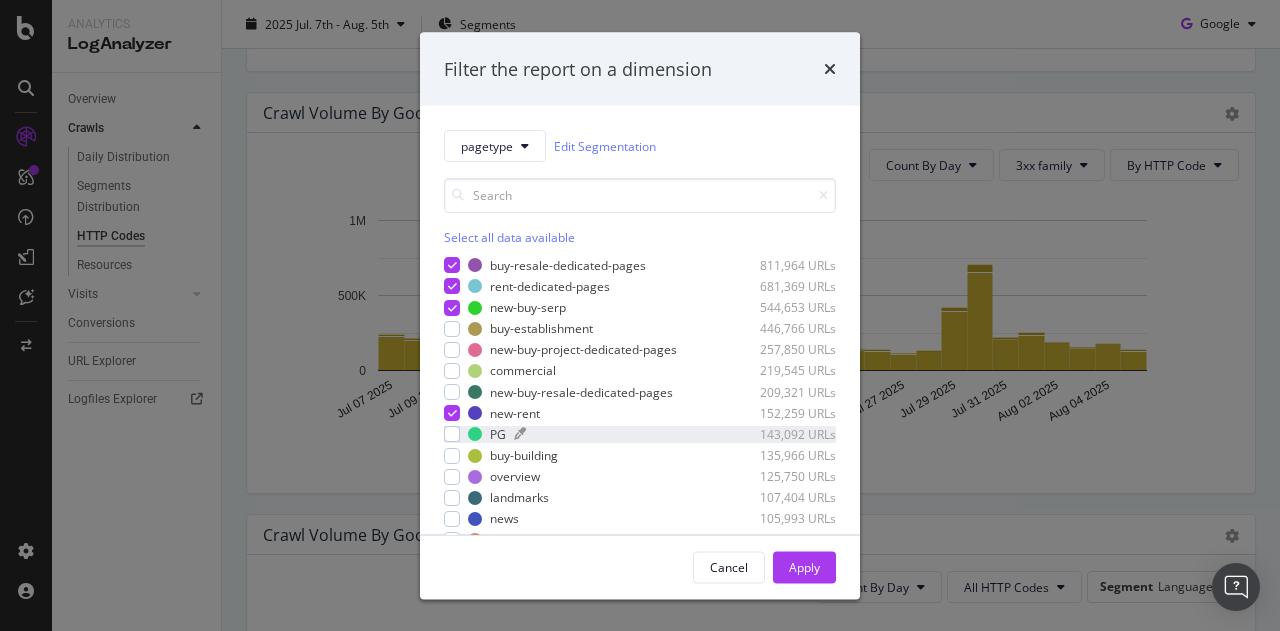 scroll, scrollTop: 66, scrollLeft: 0, axis: vertical 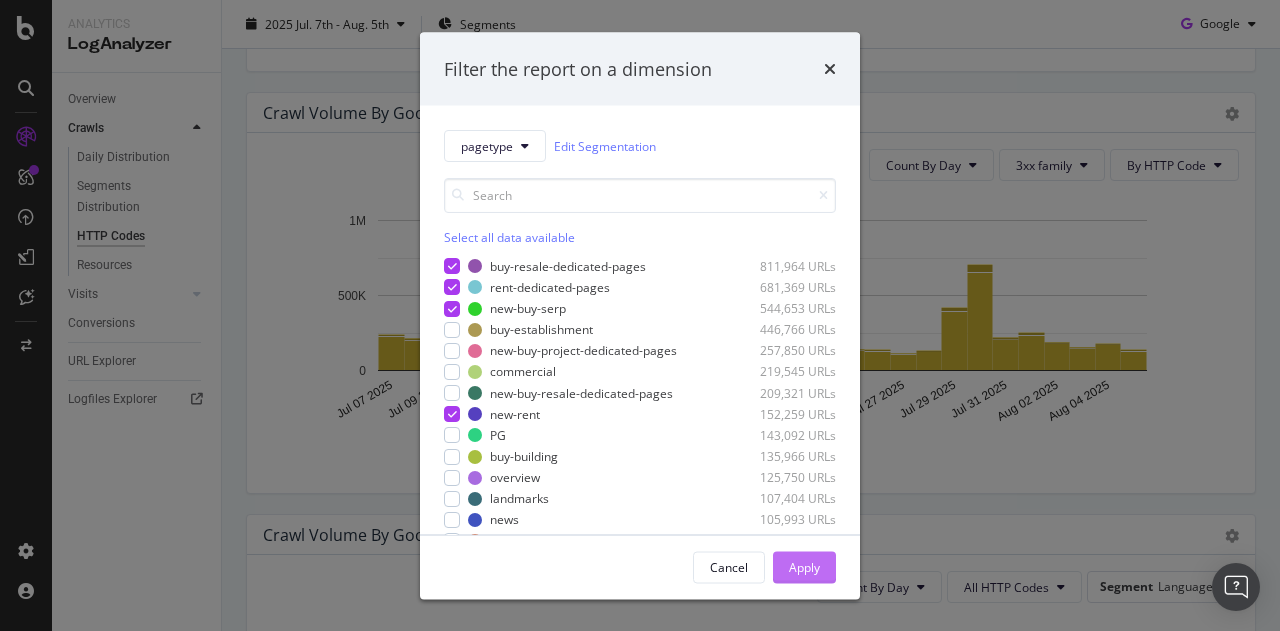click on "Apply" at bounding box center [804, 566] 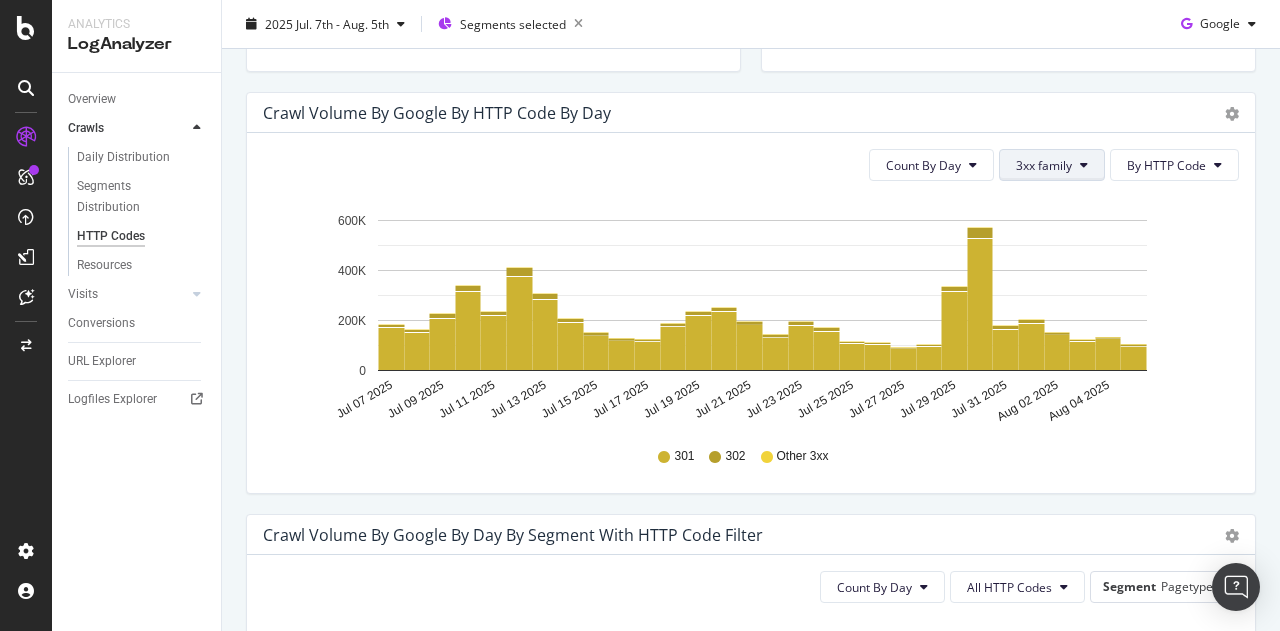 click on "3xx family" at bounding box center (1044, 165) 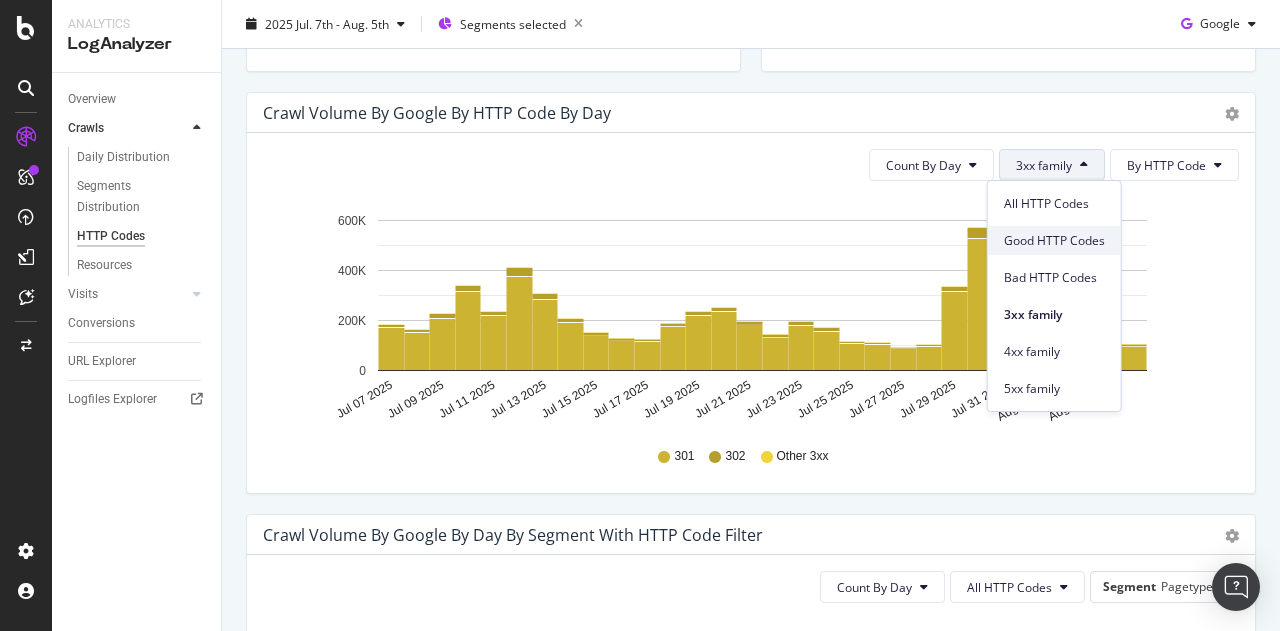 click on "Good HTTP Codes" at bounding box center [1054, 241] 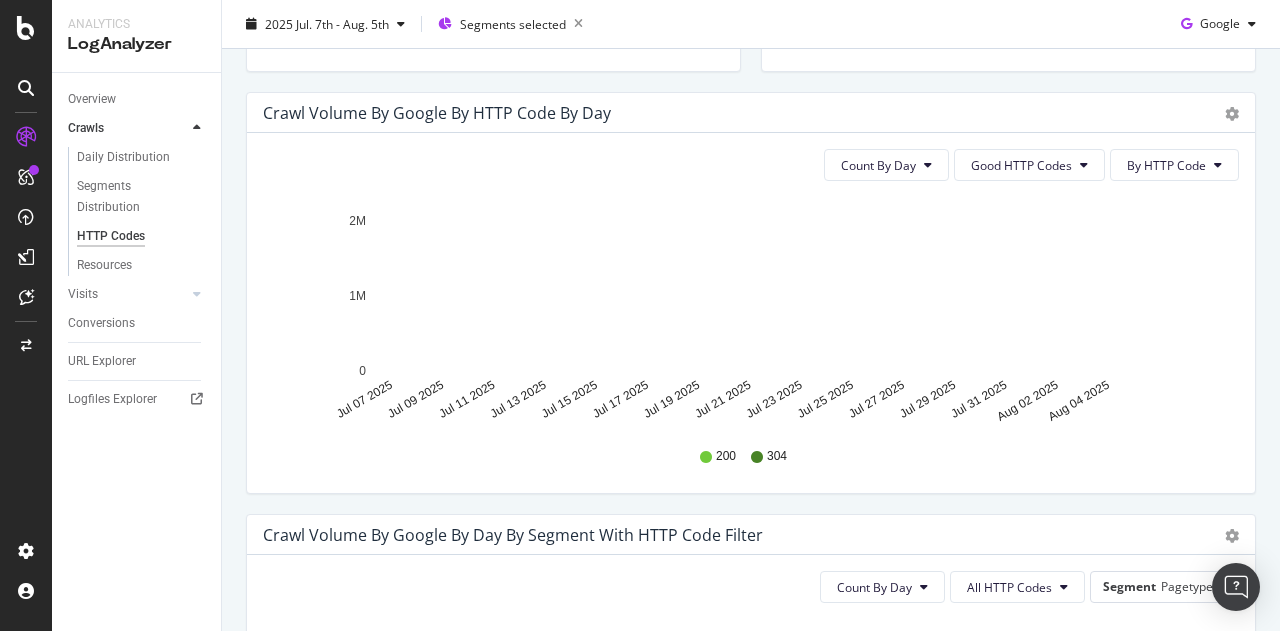 scroll, scrollTop: 0, scrollLeft: 0, axis: both 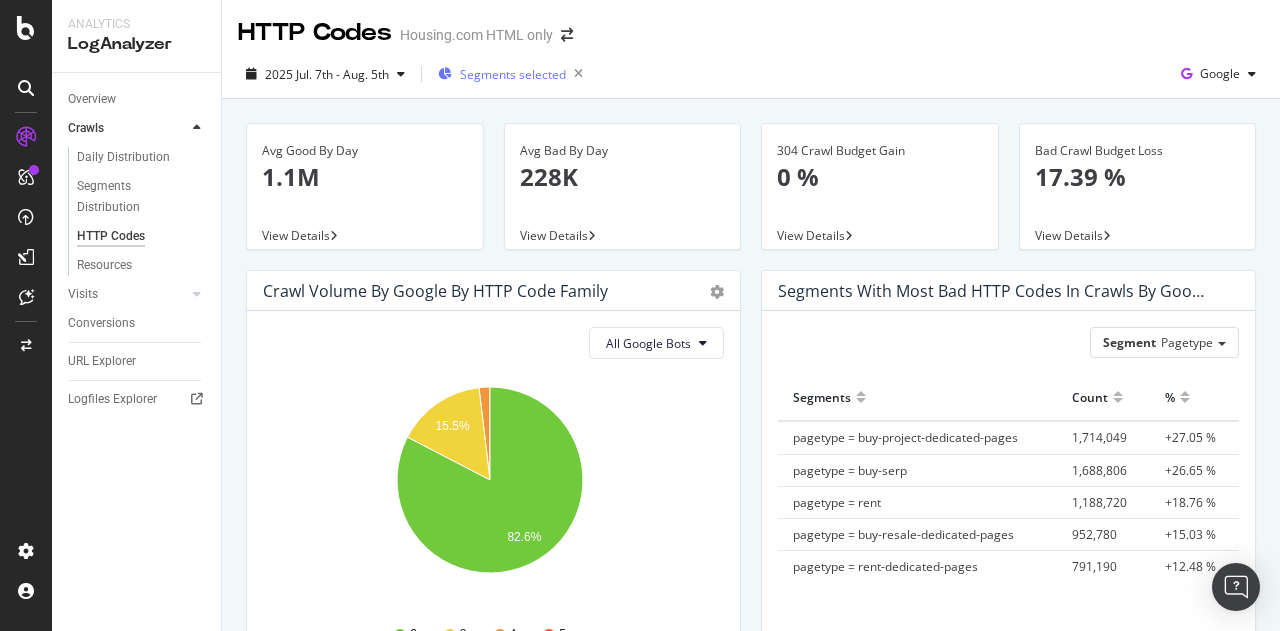 click on "Segments selected" at bounding box center (513, 74) 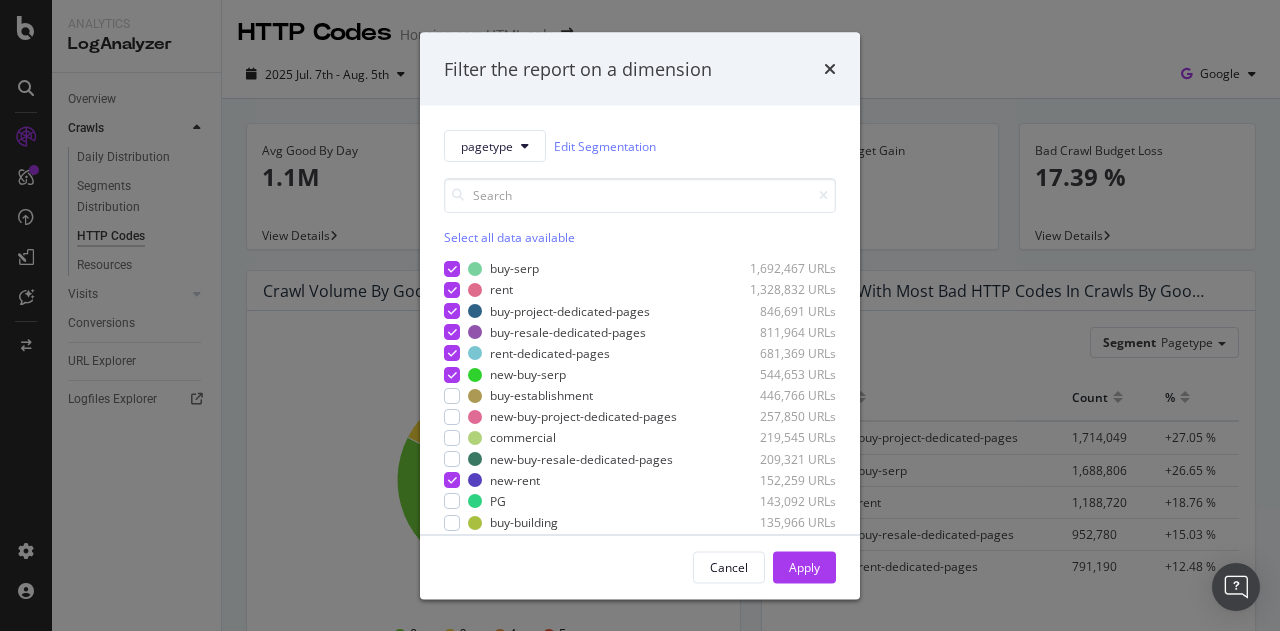 click on "Select all data available" at bounding box center [640, 237] 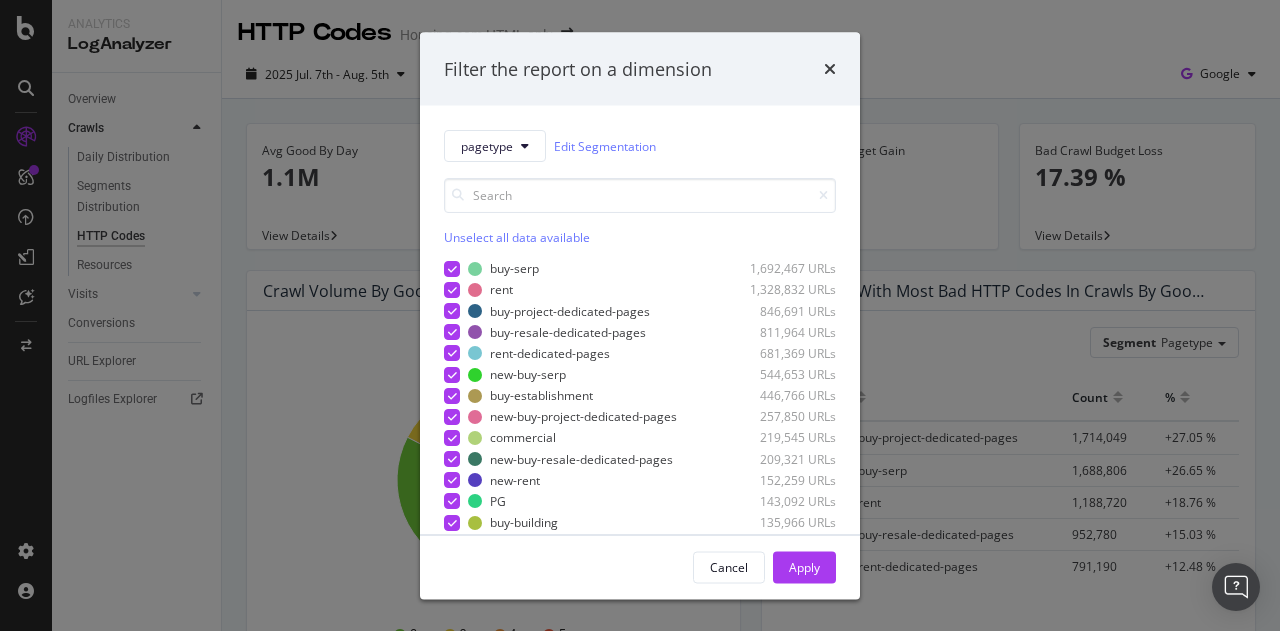 click on "Unselect all data available" at bounding box center (640, 237) 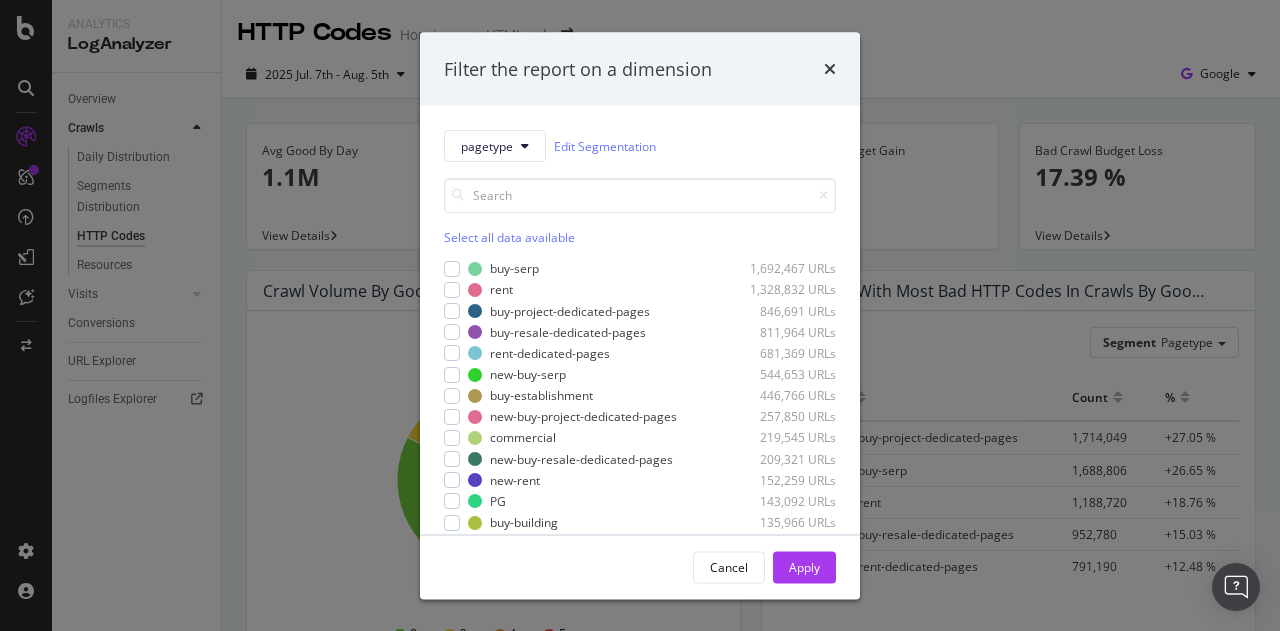 click on "Filter the report on a dimension" at bounding box center [640, 69] 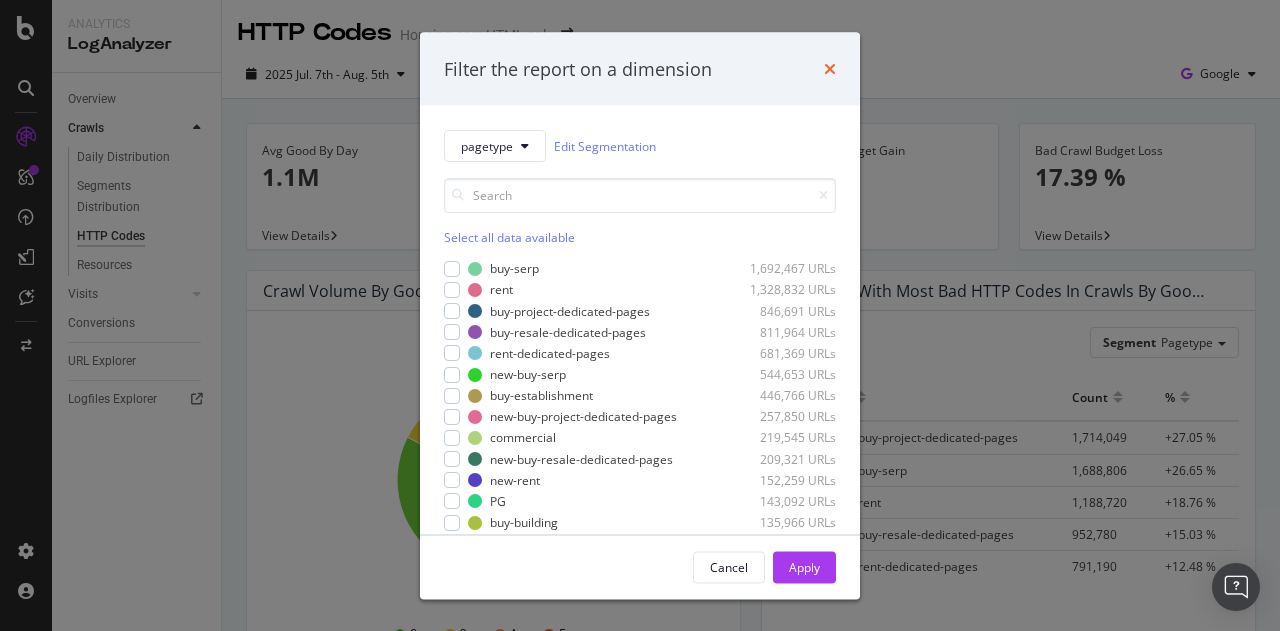 click at bounding box center [830, 69] 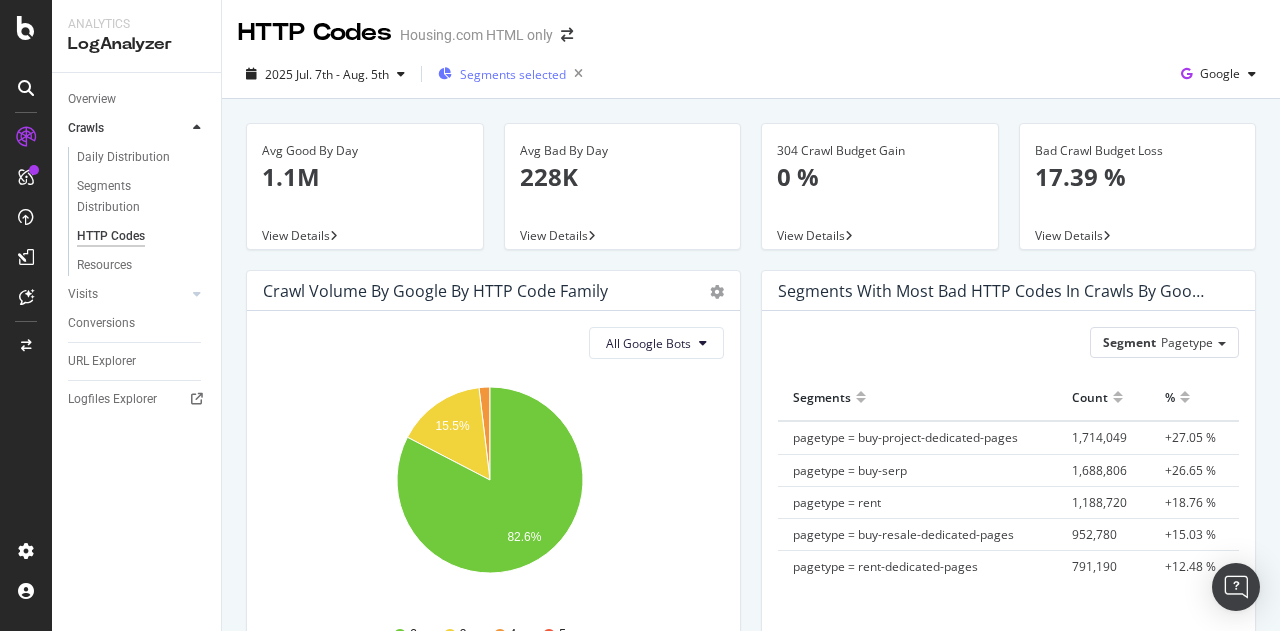 click on "Segments selected" at bounding box center [514, 74] 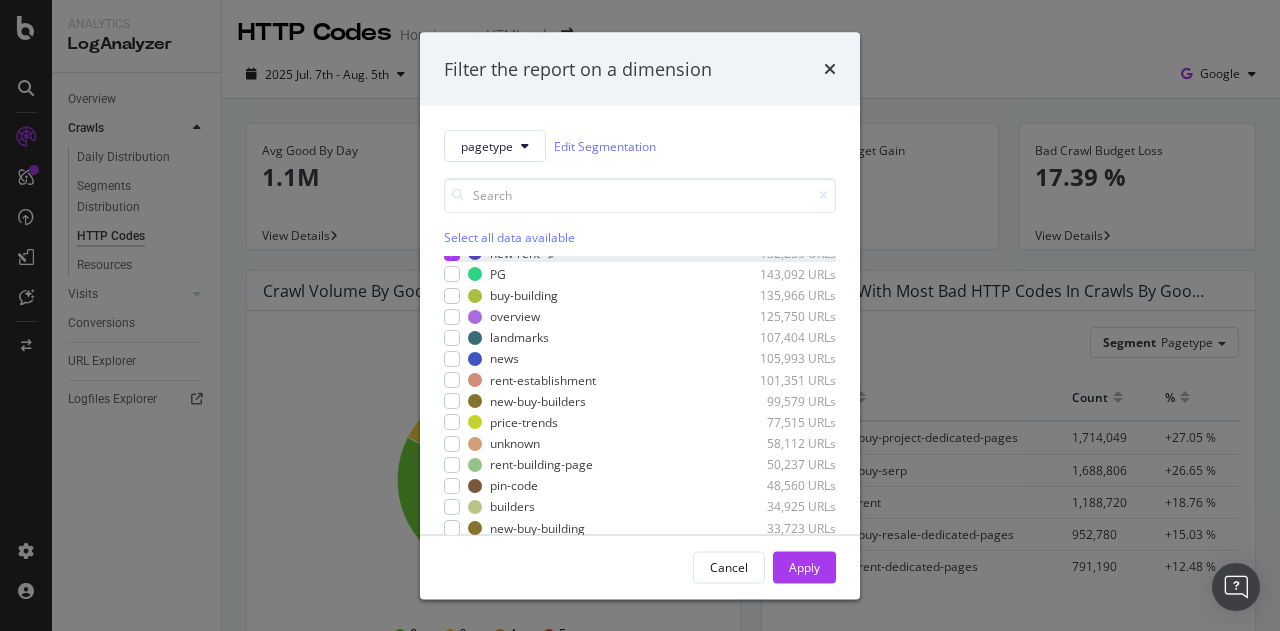 scroll, scrollTop: 244, scrollLeft: 0, axis: vertical 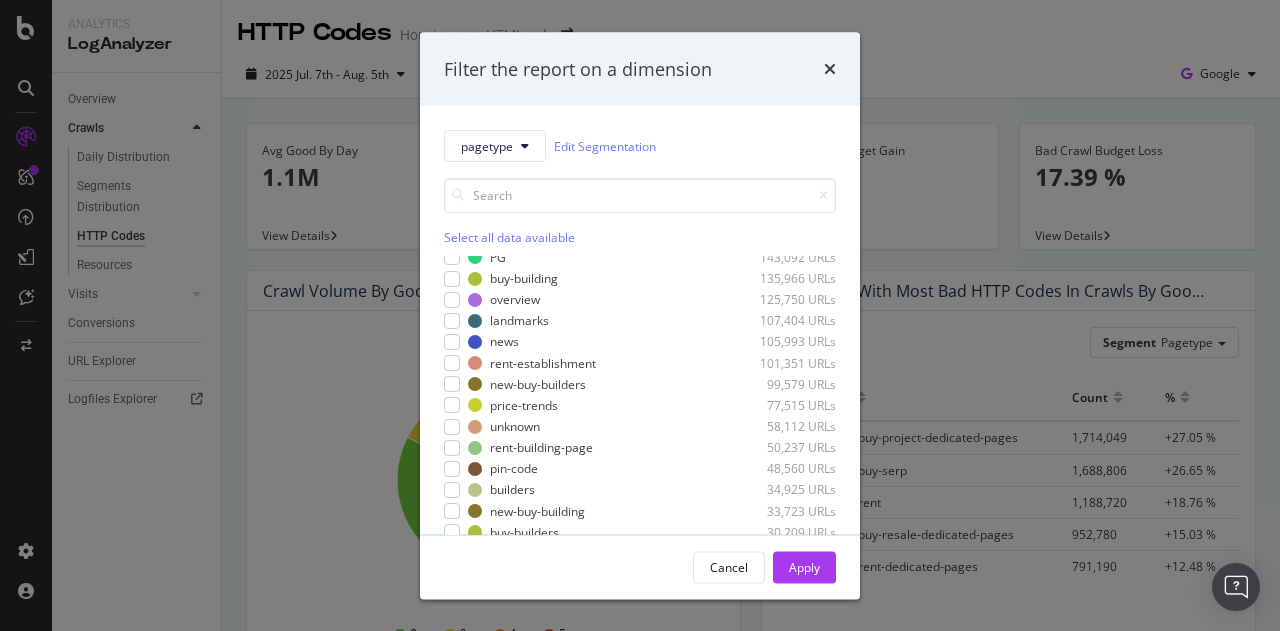 click on "Filter the report on a dimension pagetype Edit Segmentation Select all data available buy-serp 1,692,467   URLs rent 1,328,832   URLs buy-project-dedicated-pages 846,691   URLs buy-resale-dedicated-pages 811,964   URLs rent-dedicated-pages 681,369   URLs new-buy-serp 544,653   URLs buy-establishment 446,766   URLs new-buy-project-dedicated-pages 257,850   URLs commercial 219,545   URLs new-buy-resale-dedicated-pages 209,321   URLs new-rent 152,259   URLs PG 143,092   URLs buy-building 135,966   URLs overview 125,750   URLs landmarks 107,404   URLs news 105,993   URLs rent-establishment 101,351   URLs new-buy-builders 99,579   URLs price-trends 77,515   URLs unknown 58,112   URLs rent-building-page 50,237   URLs pin-code 48,560   URLs builders 34,925   URLs new-buy-building 33,723   URLs buy-builders 30,209   URLs brokers 14,862   URLs new-buy 14,116   URLs buy-home-page 7,262   URLs ifsc-code 4,748   URLs calculators 3,586   URLs new-rent-dedicated-pages 3,132   URLs rent-home-page 2,518   URLs new-agent" at bounding box center (640, 315) 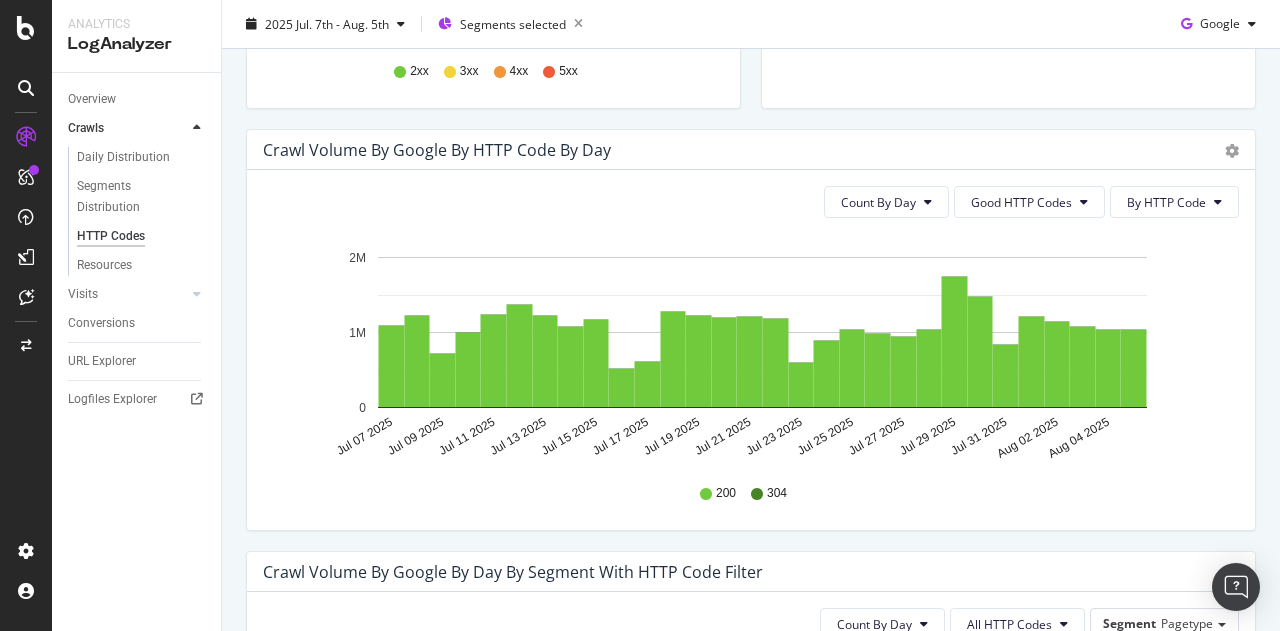 scroll, scrollTop: 536, scrollLeft: 0, axis: vertical 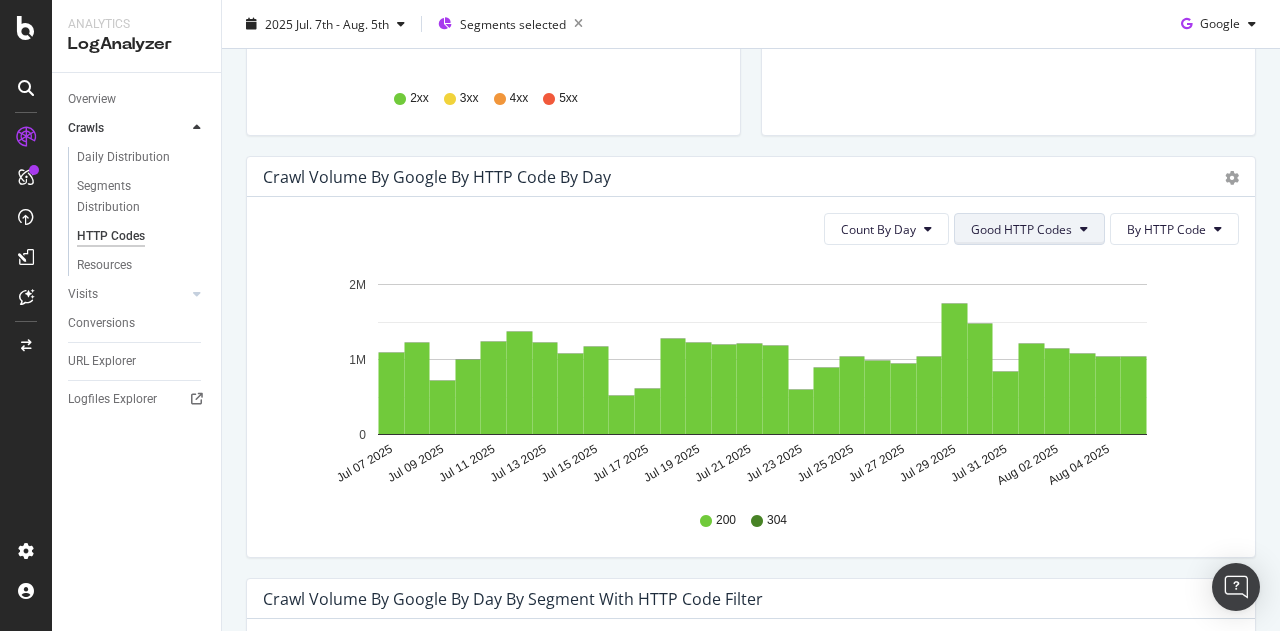 click on "Good HTTP Codes" at bounding box center [1021, 229] 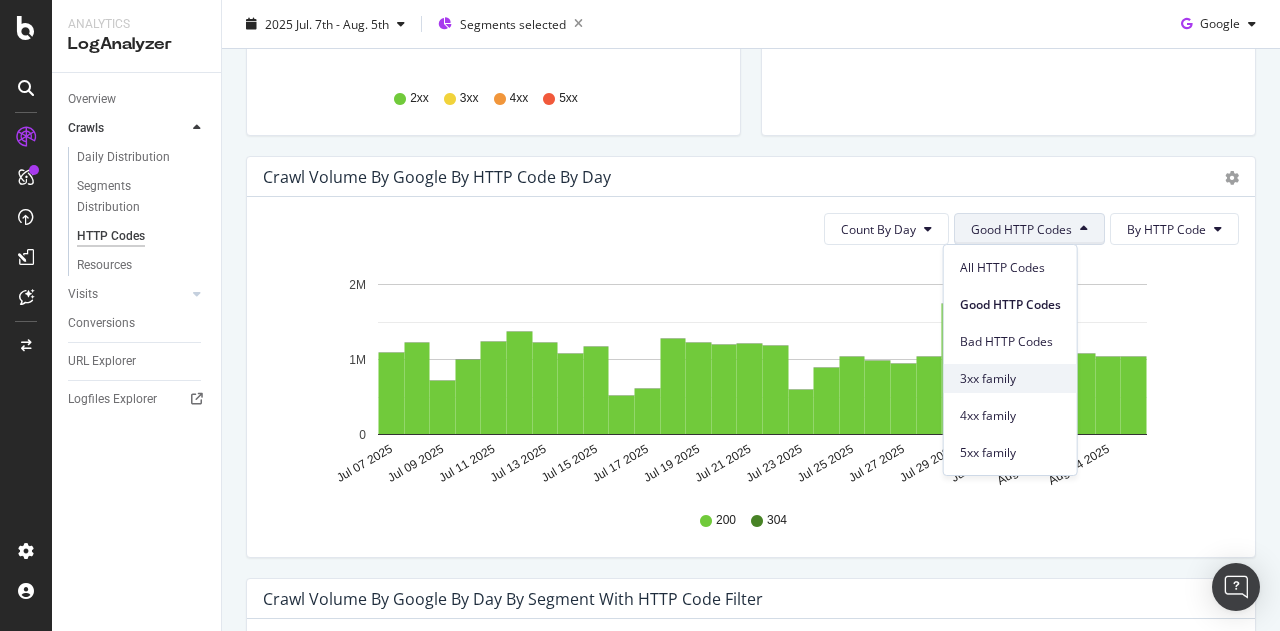 click on "3xx family" at bounding box center [1010, 379] 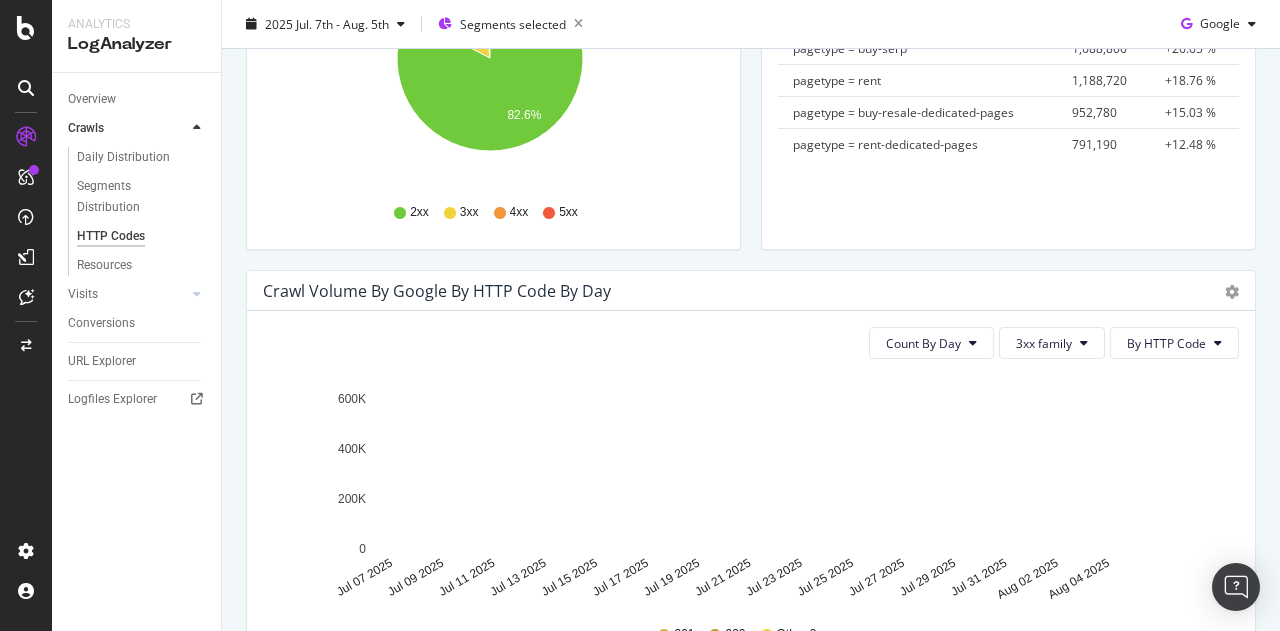 scroll, scrollTop: 416, scrollLeft: 0, axis: vertical 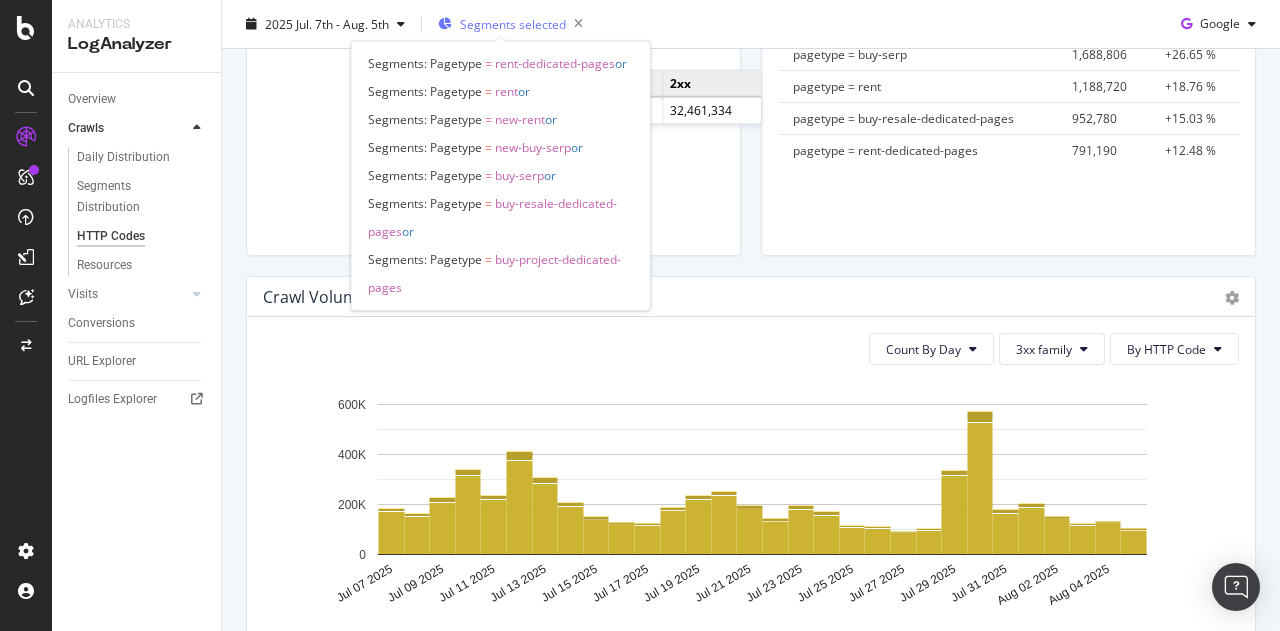 click on "Segments selected" at bounding box center (514, 24) 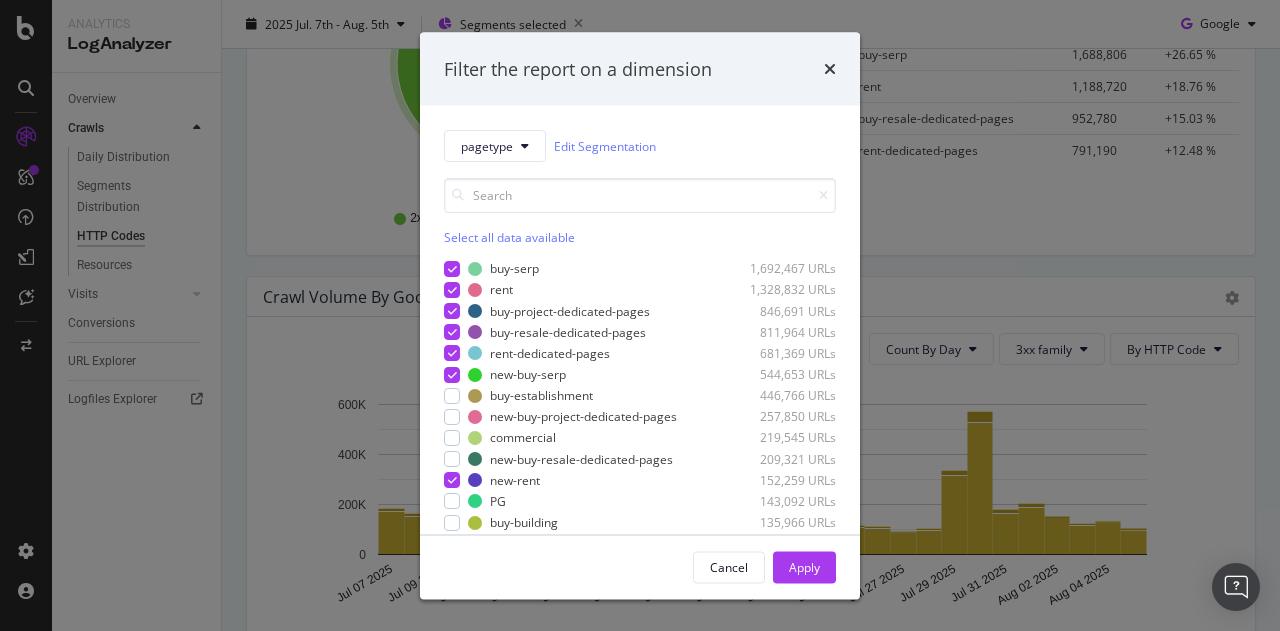 click on "Select all data available" at bounding box center (640, 237) 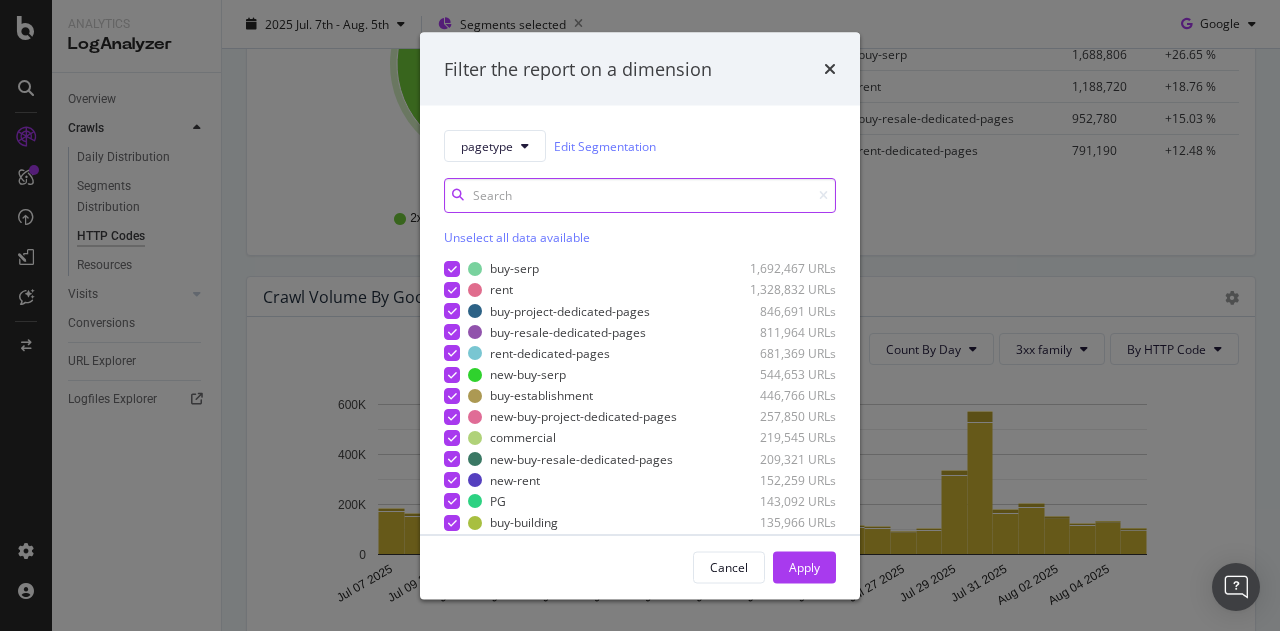click at bounding box center (640, 195) 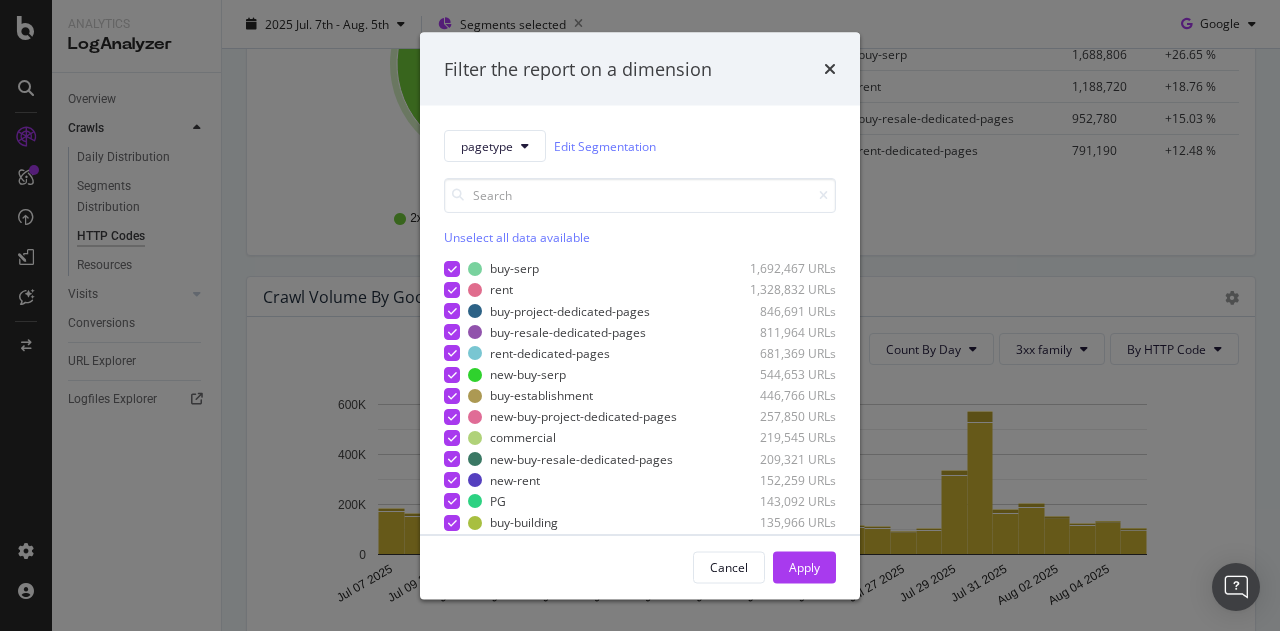 click on "Unselect all data available" at bounding box center [640, 237] 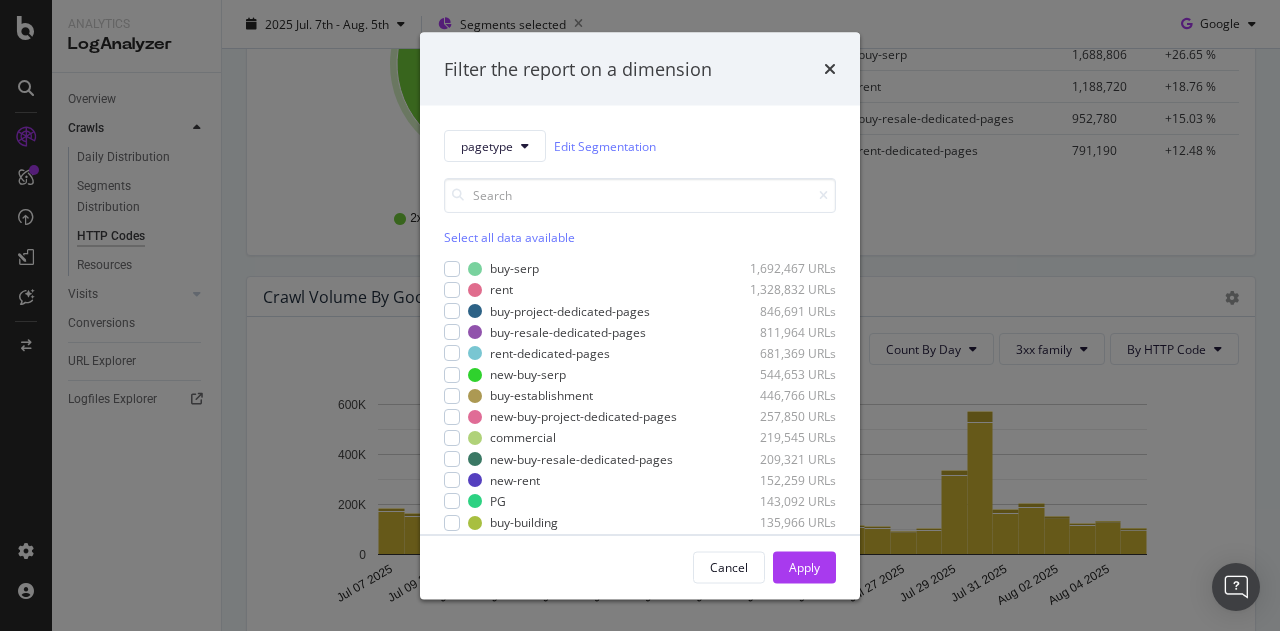 click on "Select all data available" at bounding box center [640, 212] 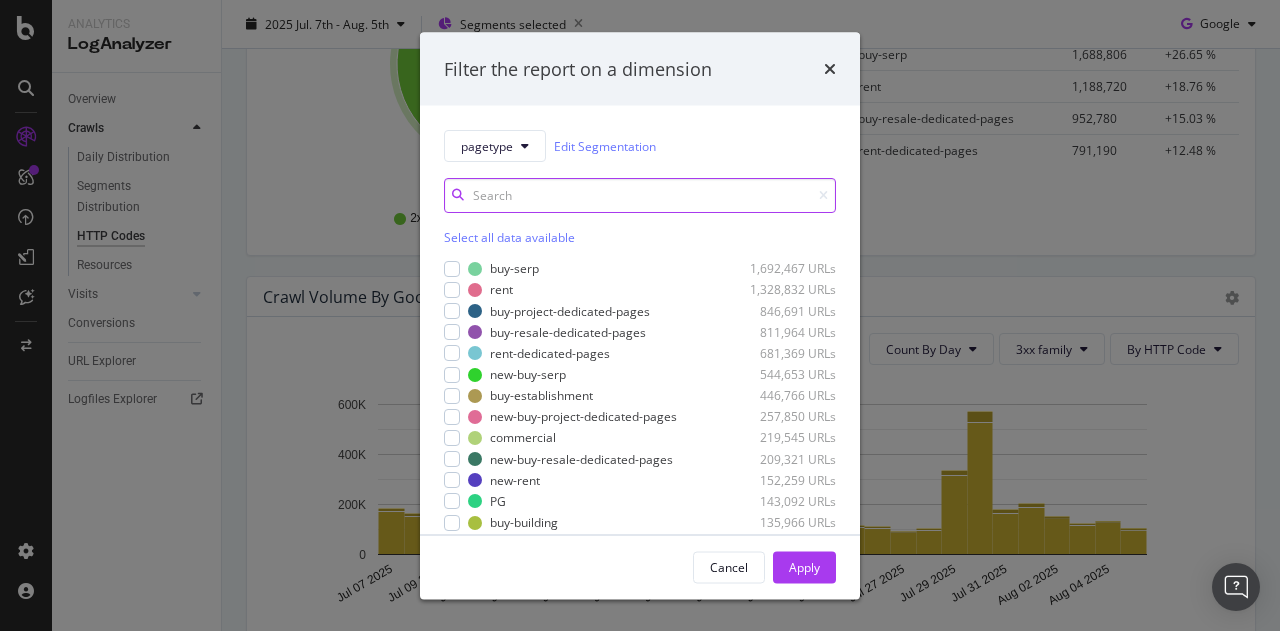 click at bounding box center [640, 195] 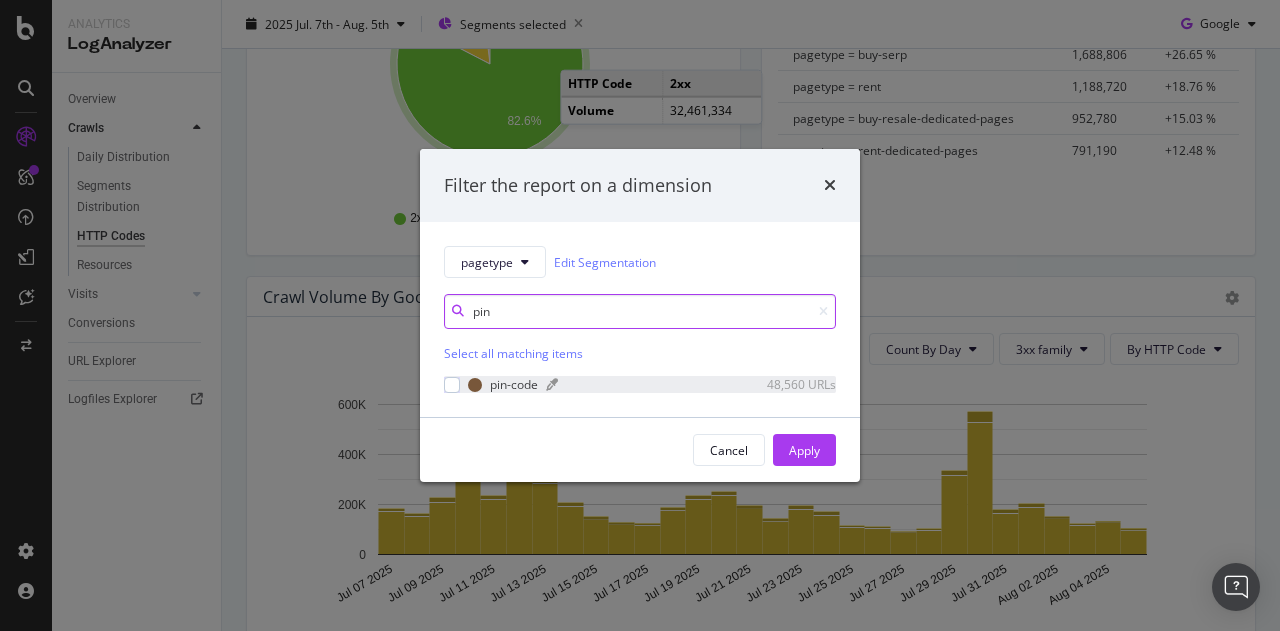 type on "pin" 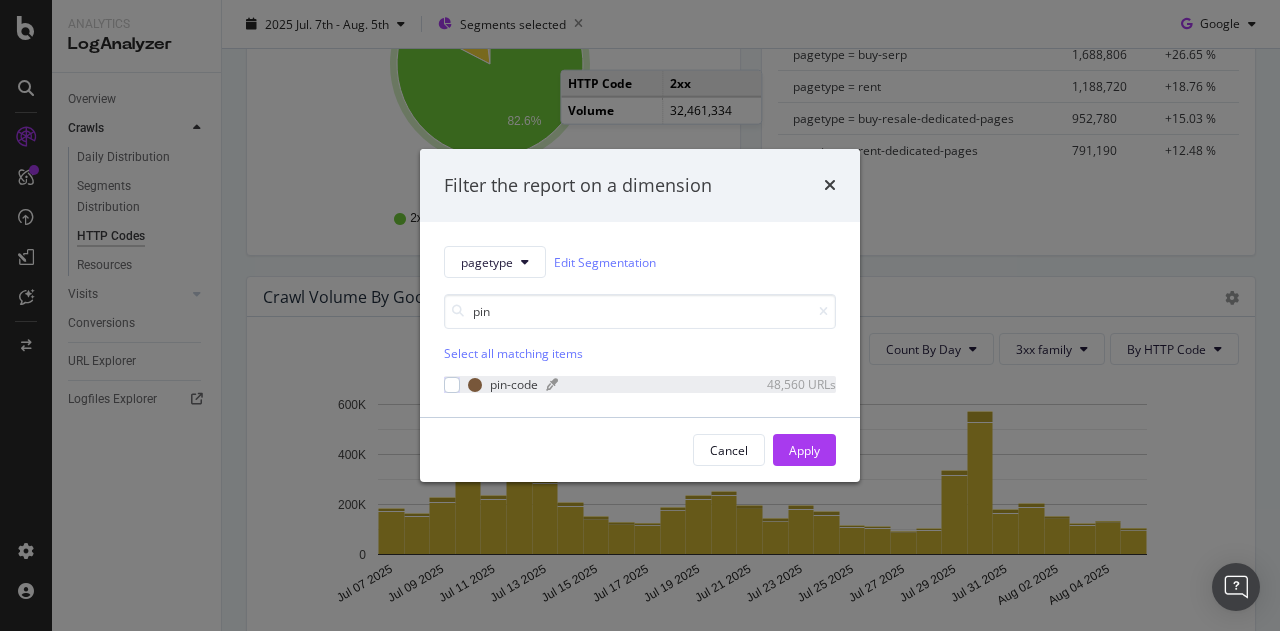 click on "pin-code" at bounding box center (514, 384) 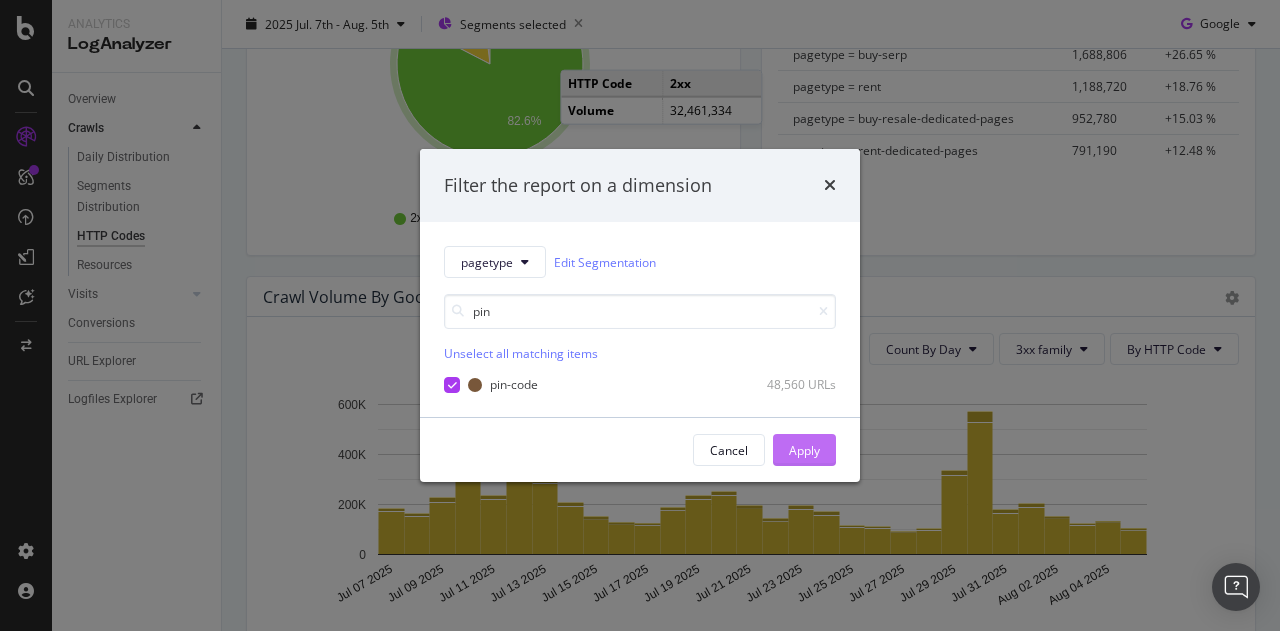 click on "Apply" at bounding box center (804, 450) 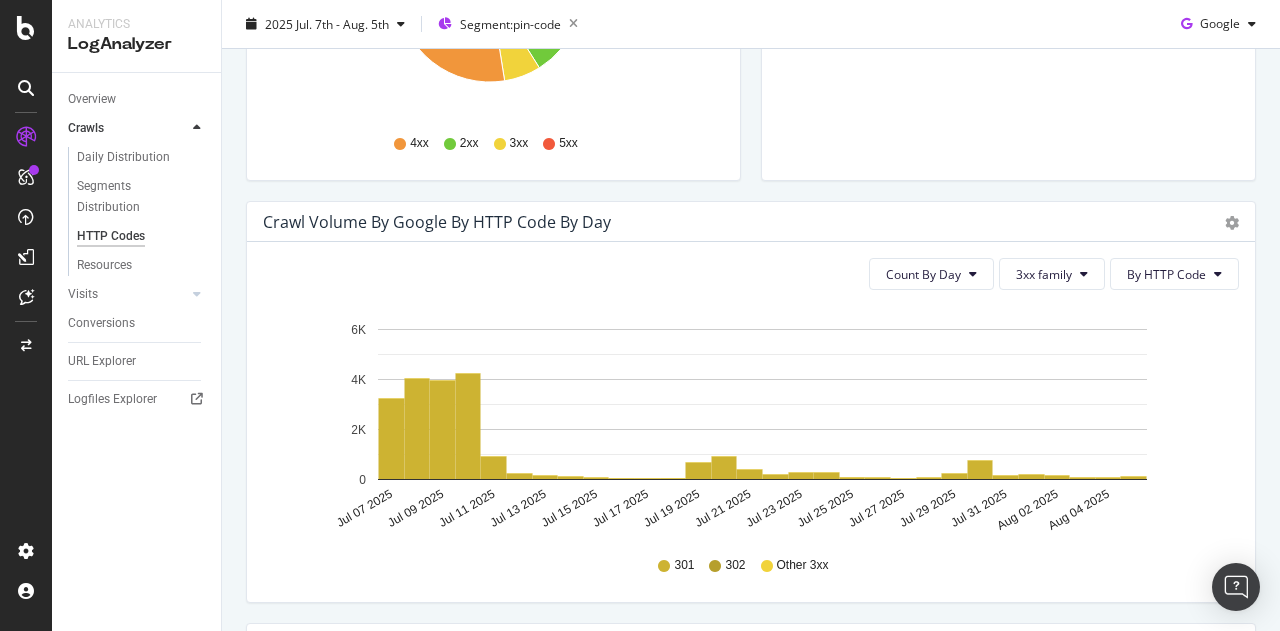 scroll, scrollTop: 523, scrollLeft: 0, axis: vertical 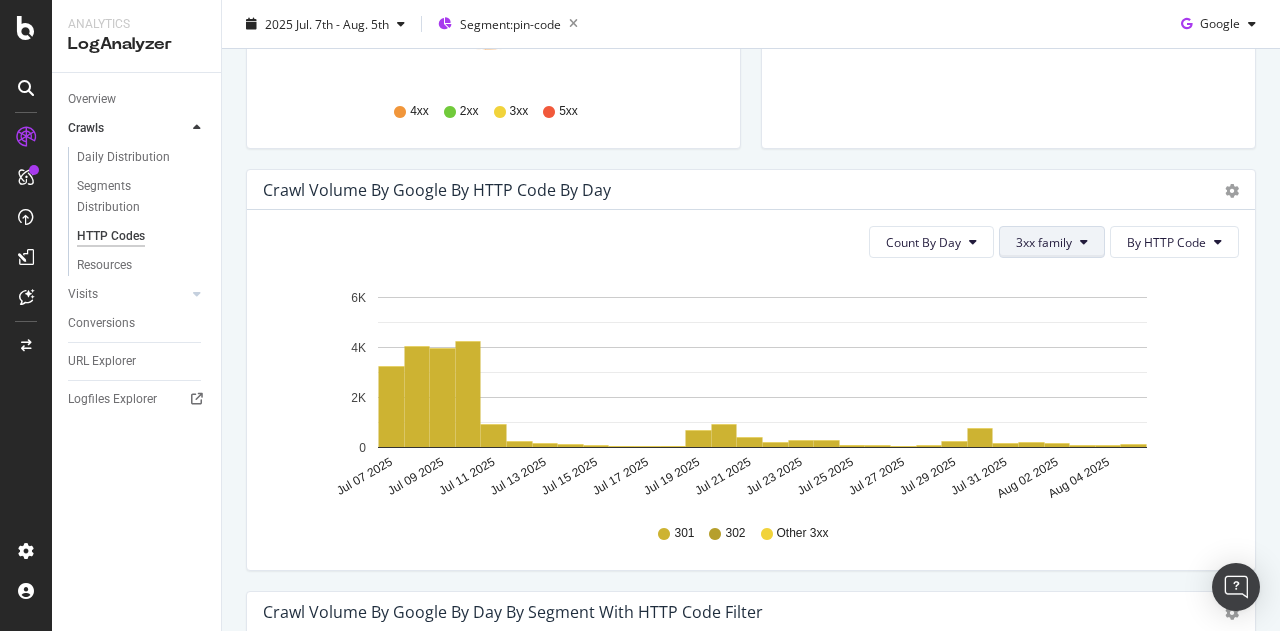 click on "3xx family" at bounding box center [1044, 242] 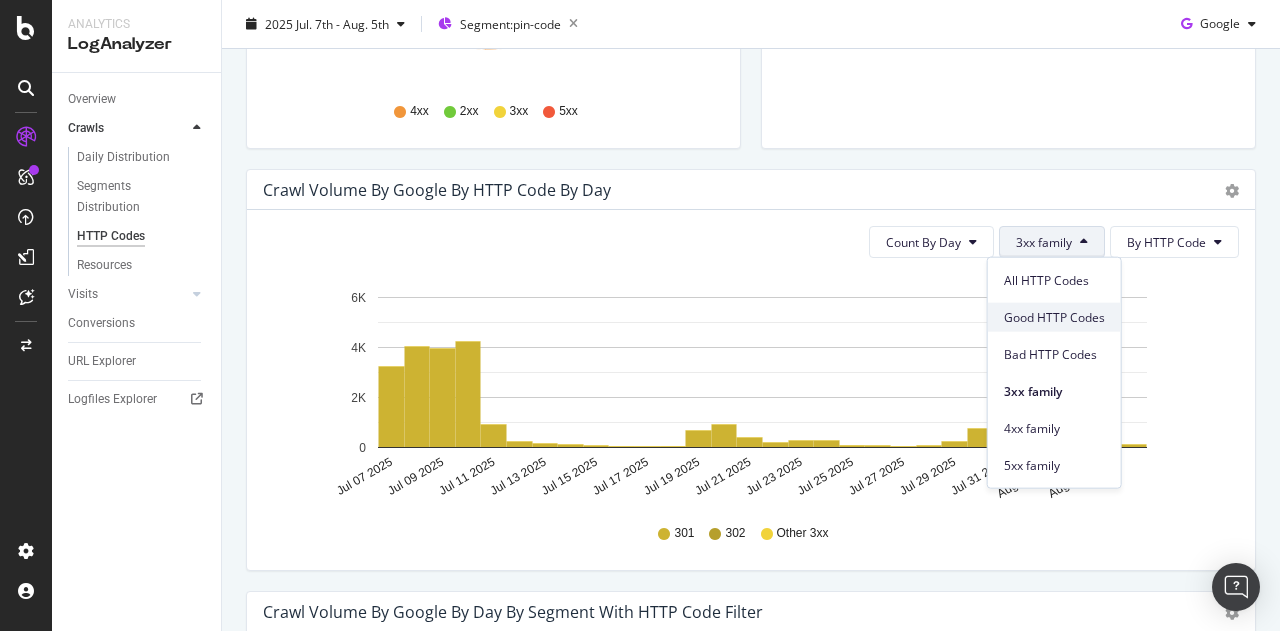 click on "Good HTTP Codes" at bounding box center [1054, 317] 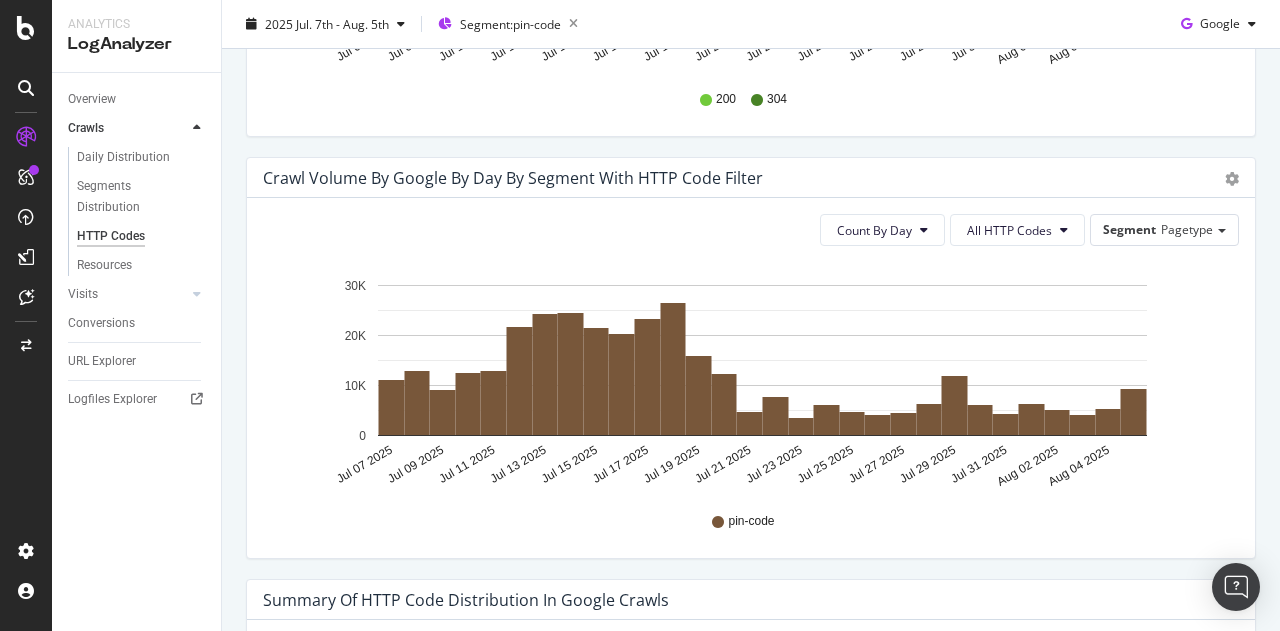 scroll, scrollTop: 958, scrollLeft: 0, axis: vertical 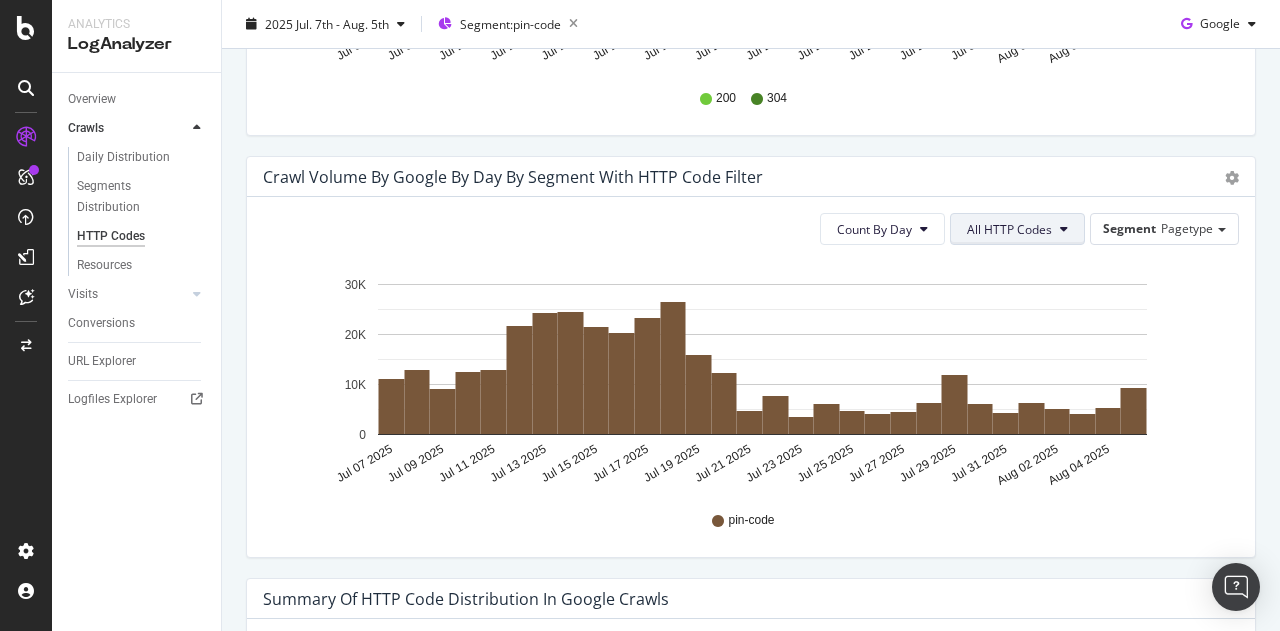 click on "All HTTP Codes" at bounding box center (1009, 229) 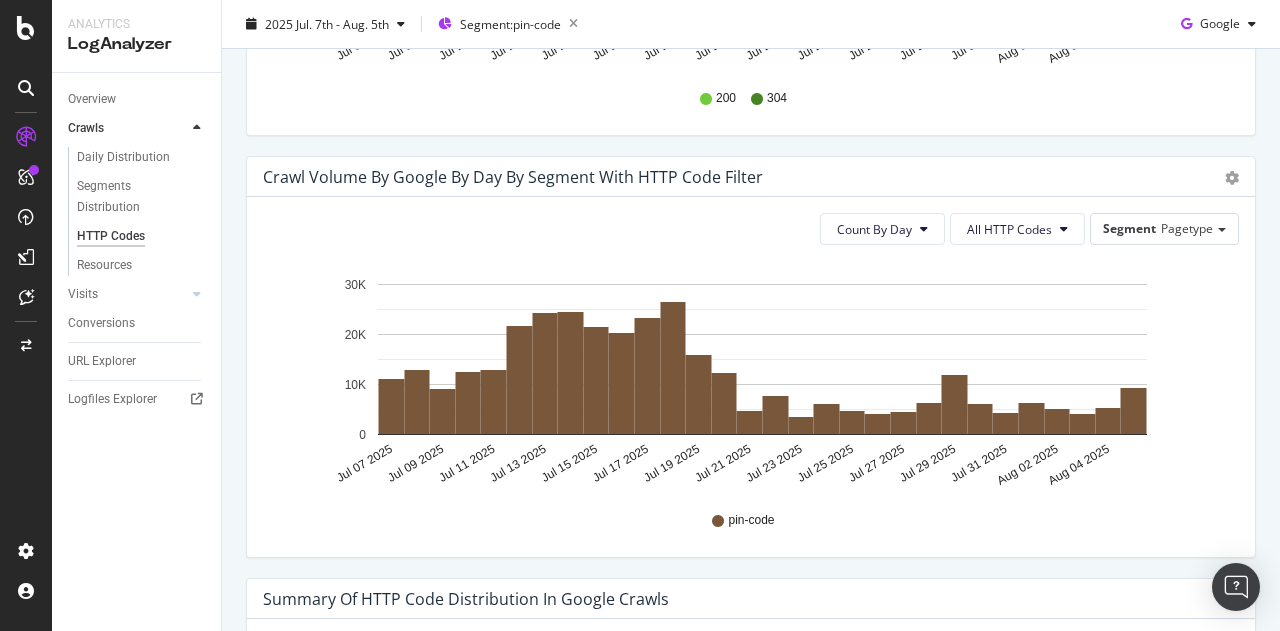 click on "Jul 07 2025 Jul 09 2025 Jul 11 2025 Jul 13 2025 Jul 15 2025 Jul 17 2025 Jul 19 2025 Jul 21 2025 Jul 23 2025 Jul 25 2025 Jul 27 2025 Jul 29 2025 Jul 31 2025 Aug 02 2025 Aug 04 2025 0 10K 20K 30K" 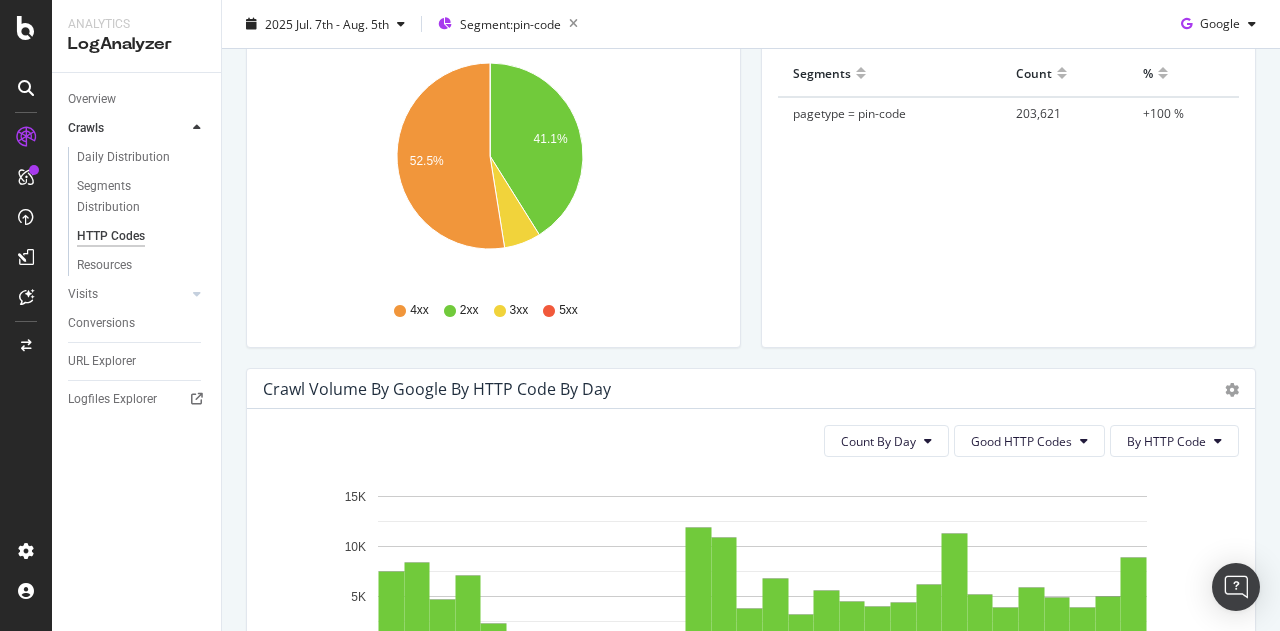 scroll, scrollTop: 418, scrollLeft: 0, axis: vertical 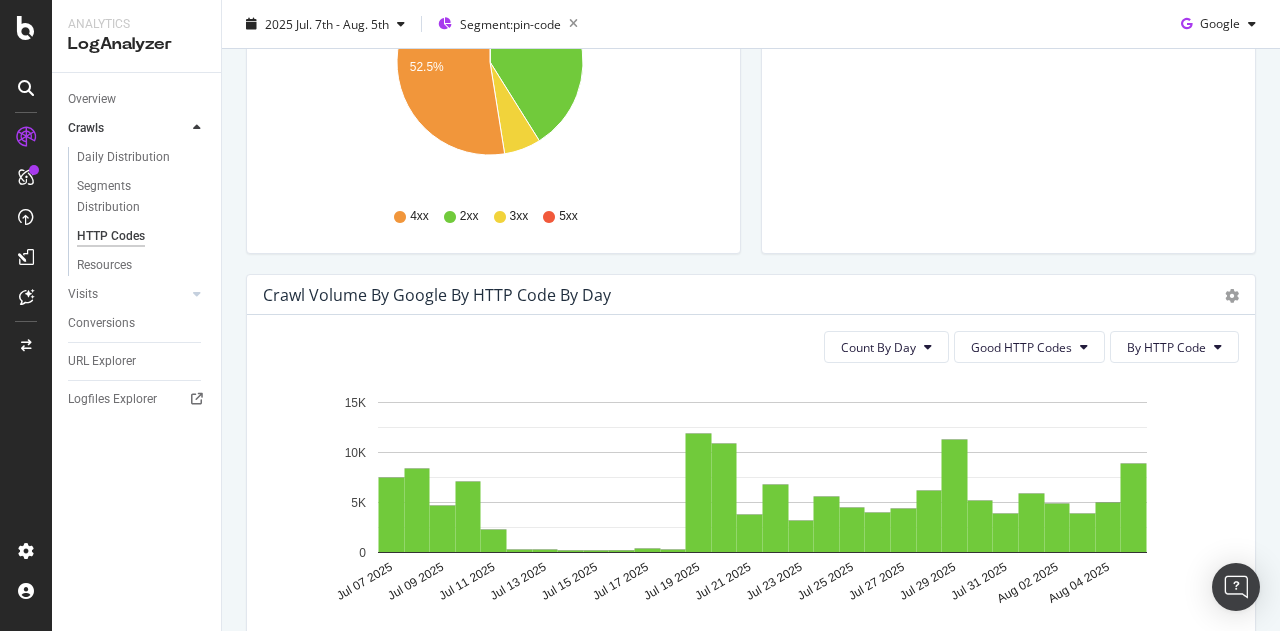 click on "Crawl Volume by google by HTTP Code by Day Timeline (by Value) Timeline (by Percentage) Table" at bounding box center (751, 295) 